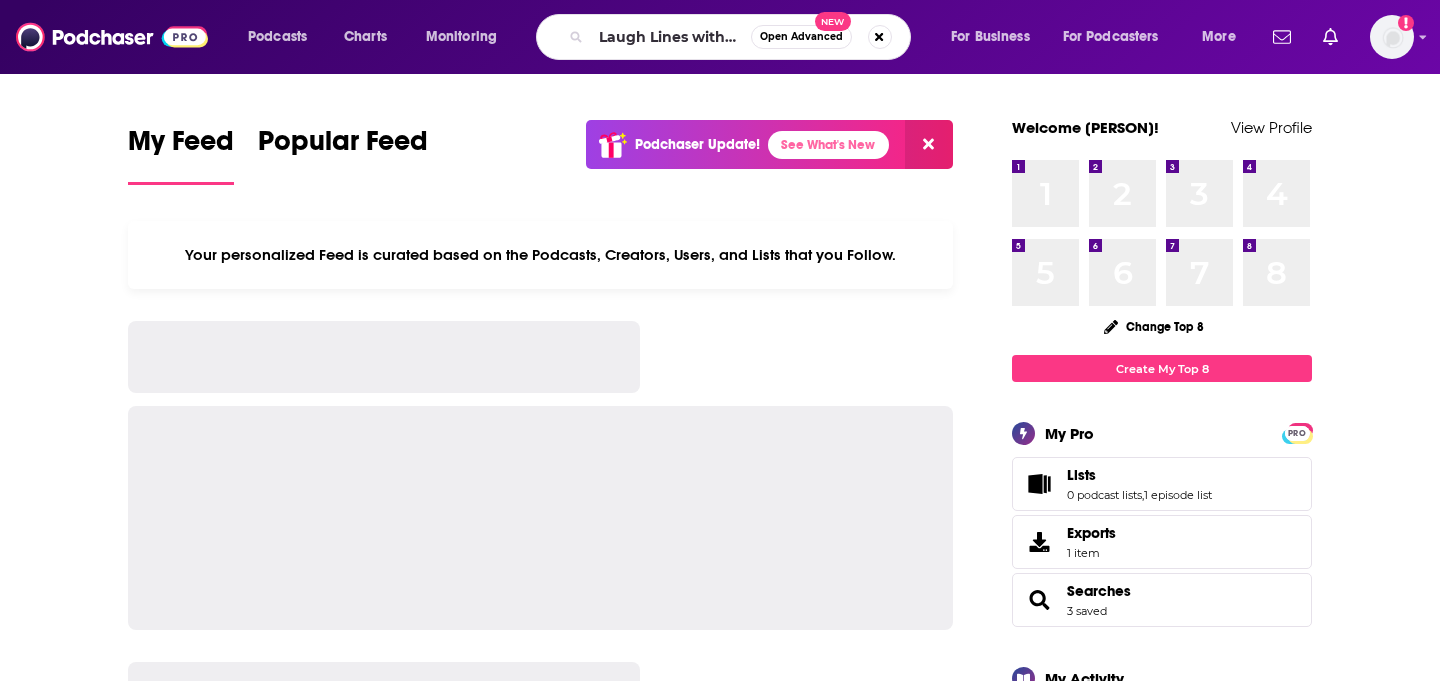 scroll, scrollTop: 0, scrollLeft: 0, axis: both 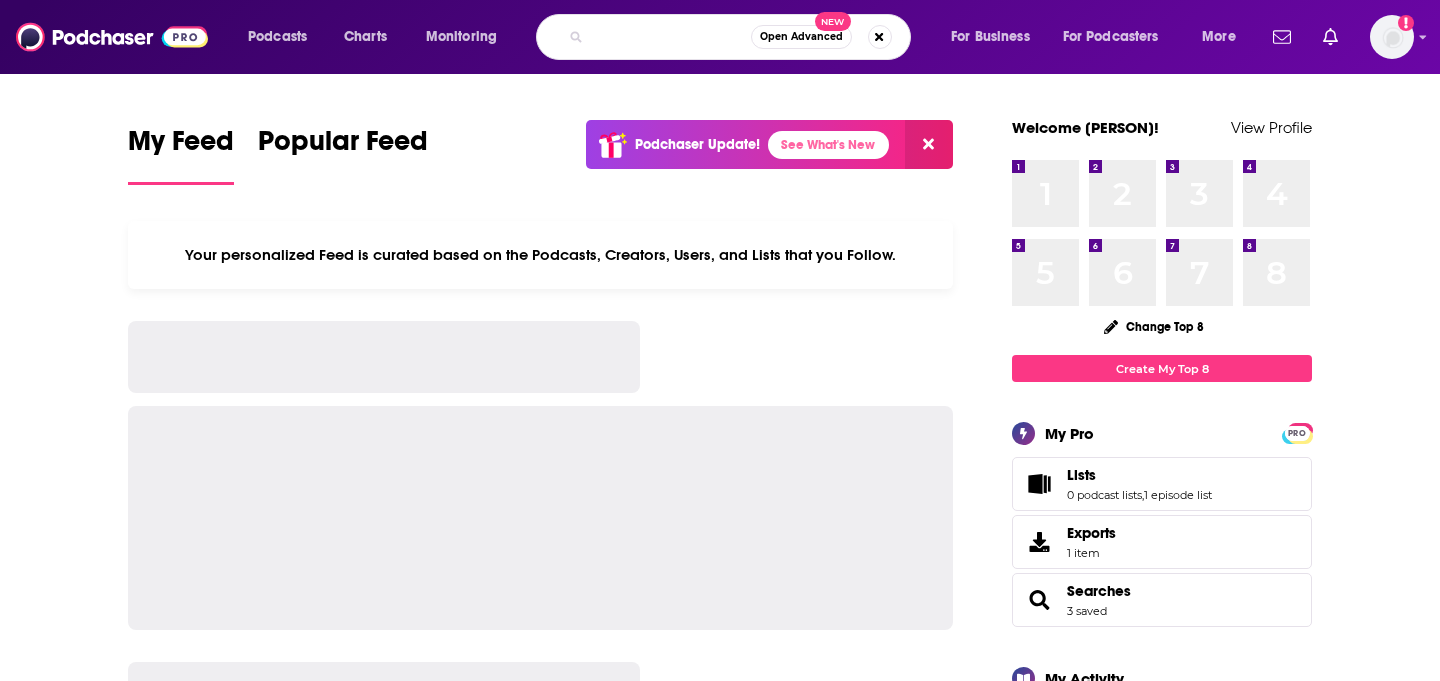 type on "Laugh Lines with [PERSON] & [PERSON]" 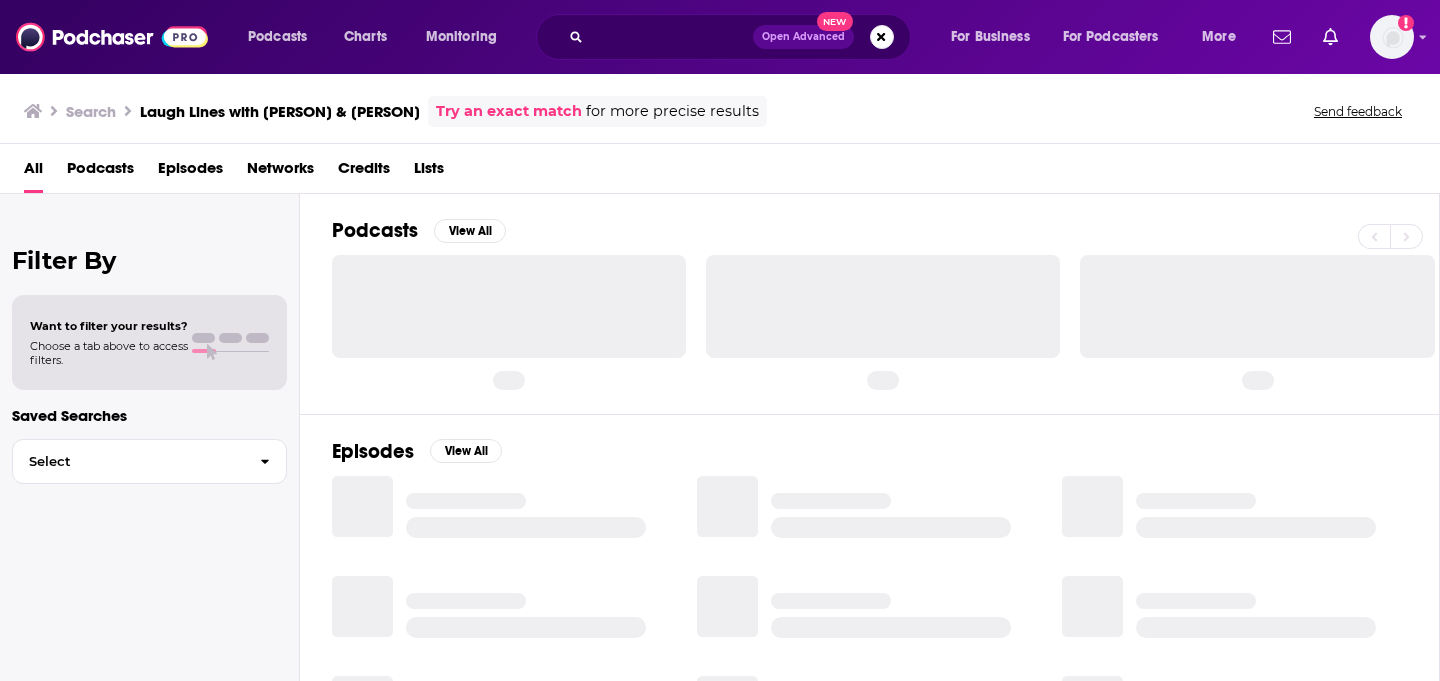 scroll, scrollTop: 0, scrollLeft: 0, axis: both 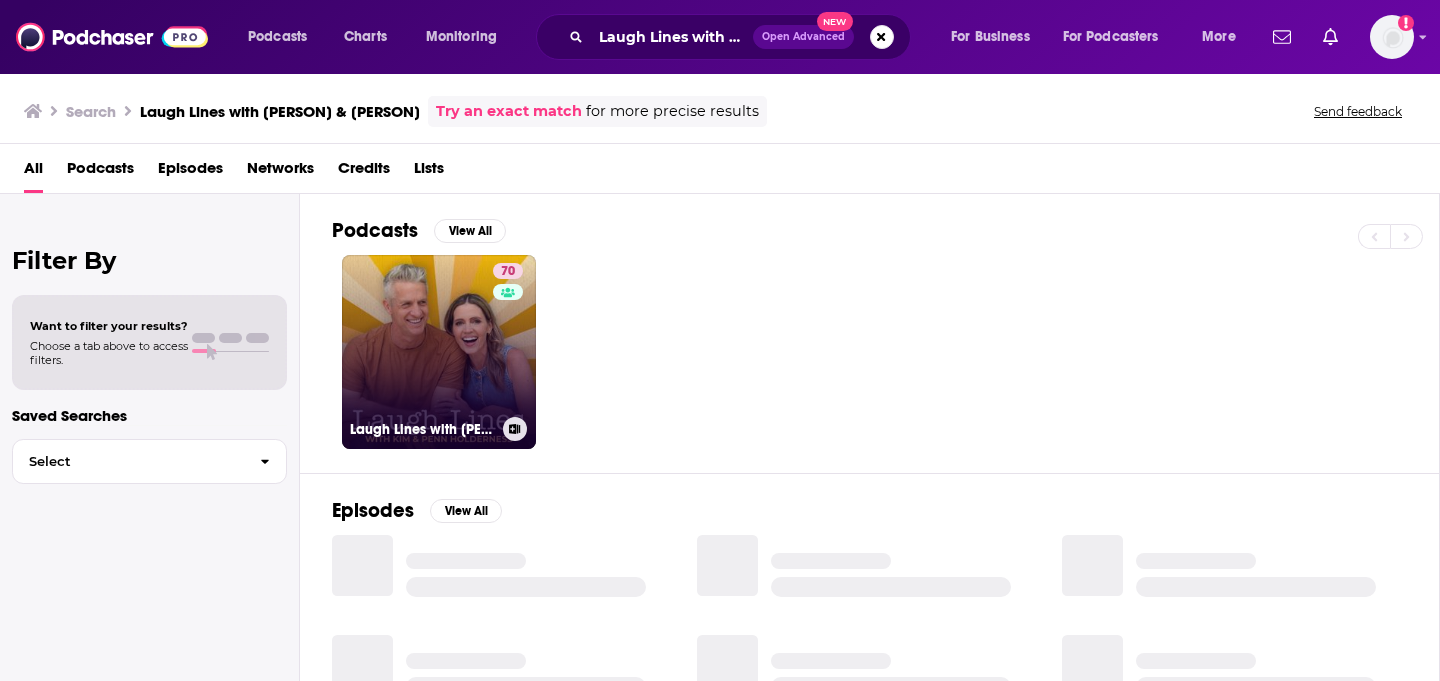 click on "[NUMBER] Laugh Lines with [PERSON] & [PERSON]" at bounding box center [439, 352] 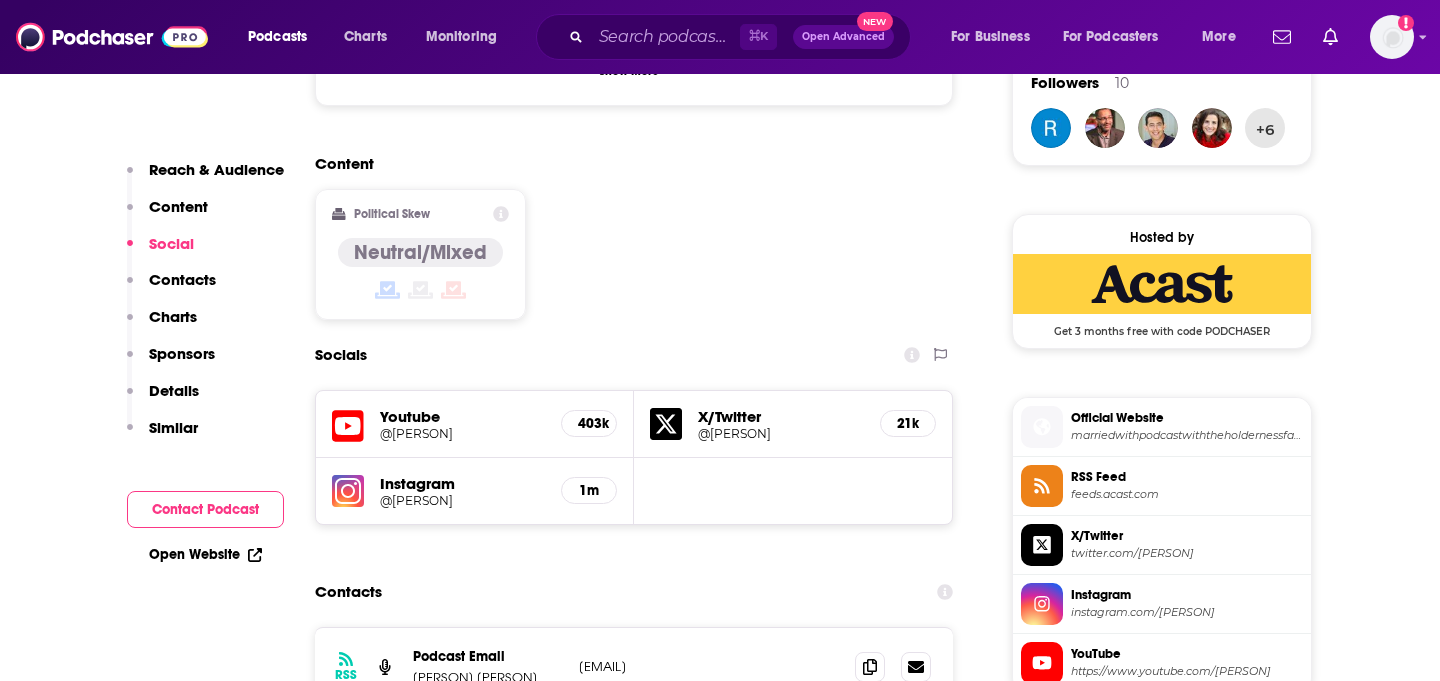scroll, scrollTop: 1653, scrollLeft: 0, axis: vertical 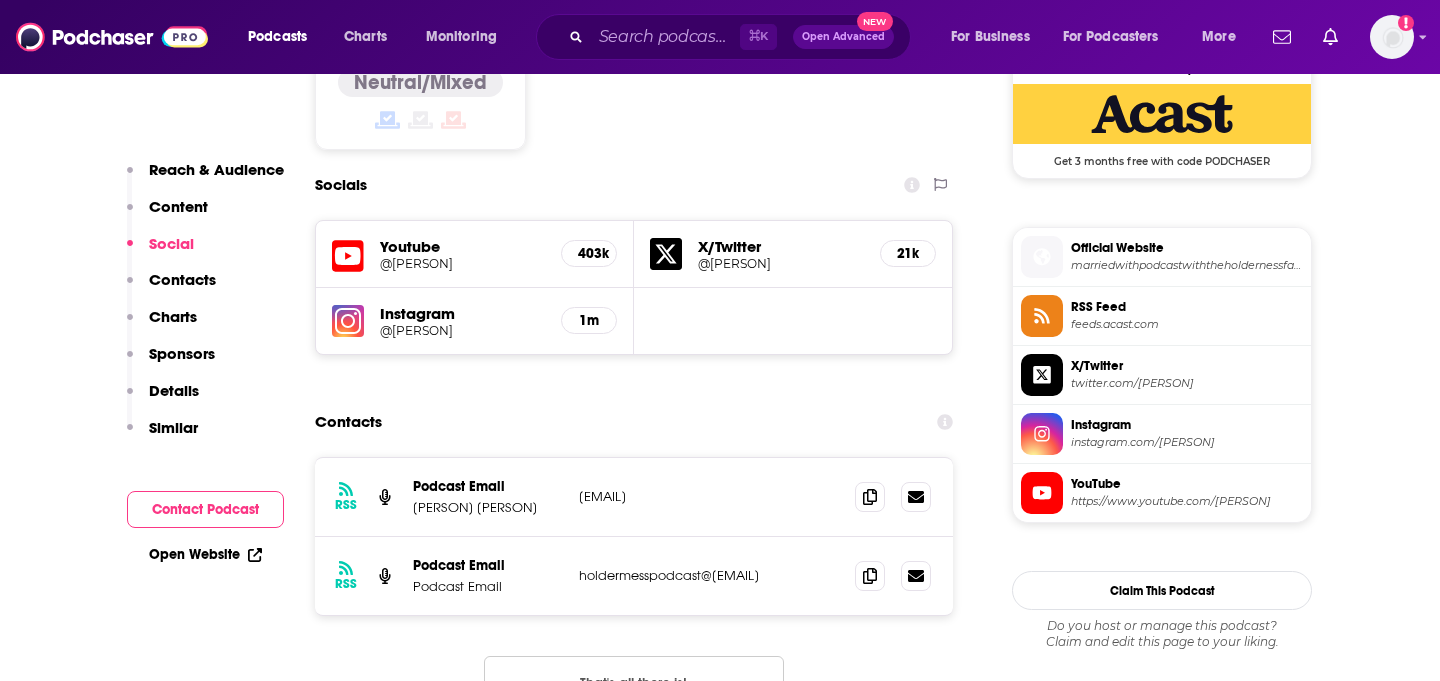 click on "[PERSON] [PERSON]" at bounding box center [488, 507] 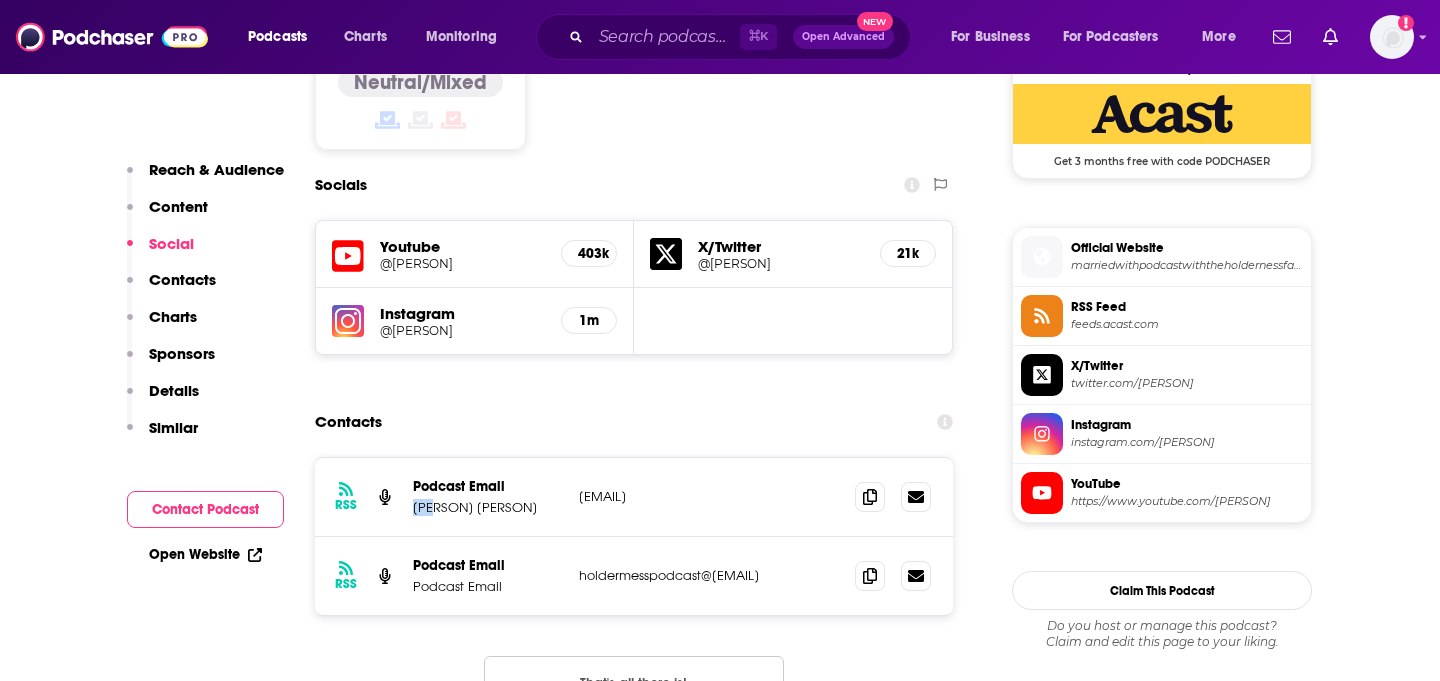 click on "[PERSON] [PERSON]" at bounding box center (488, 507) 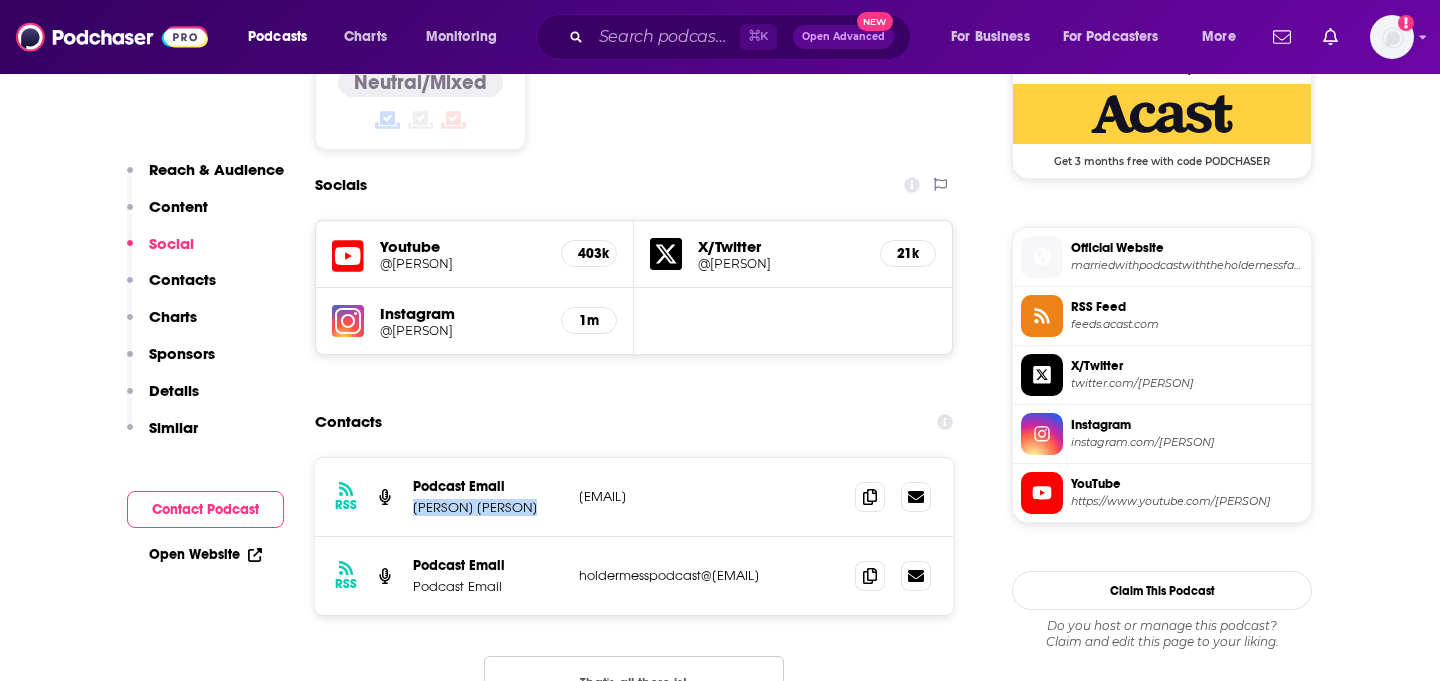 click on "[PERSON] [PERSON]" at bounding box center (488, 507) 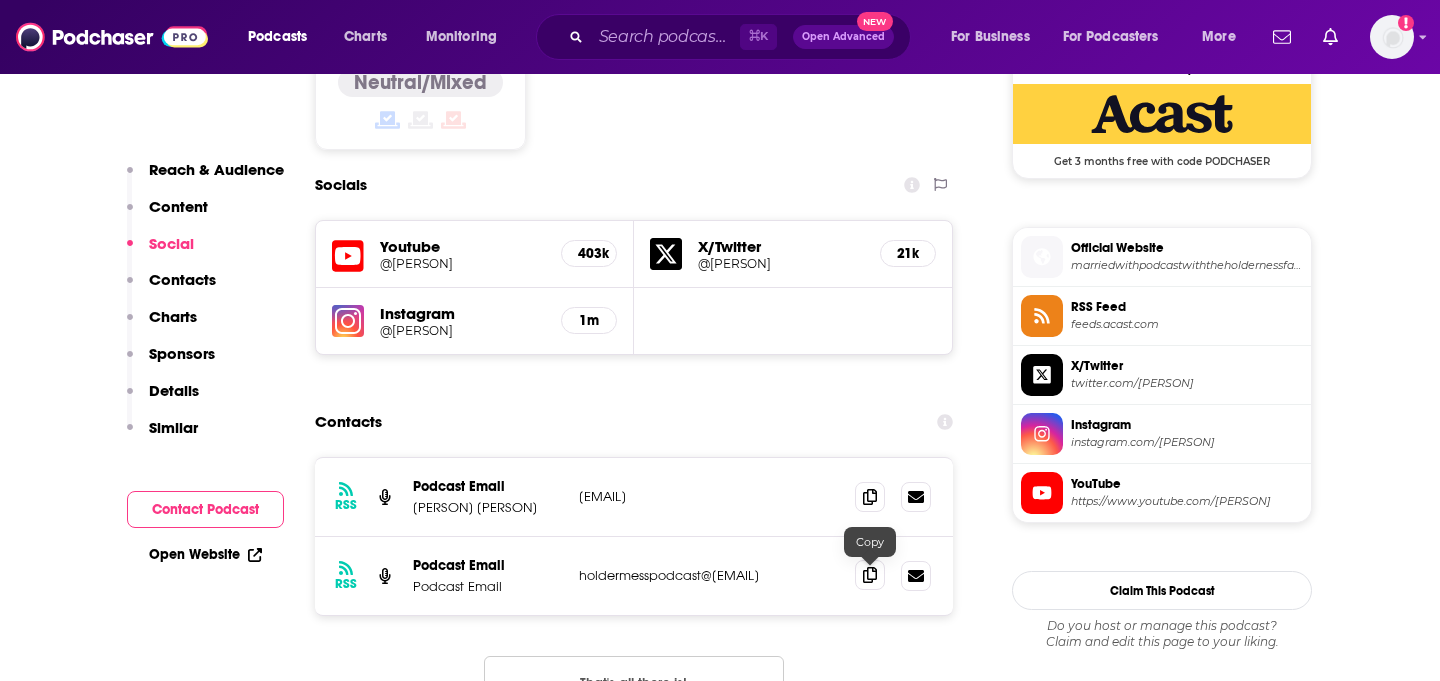 click 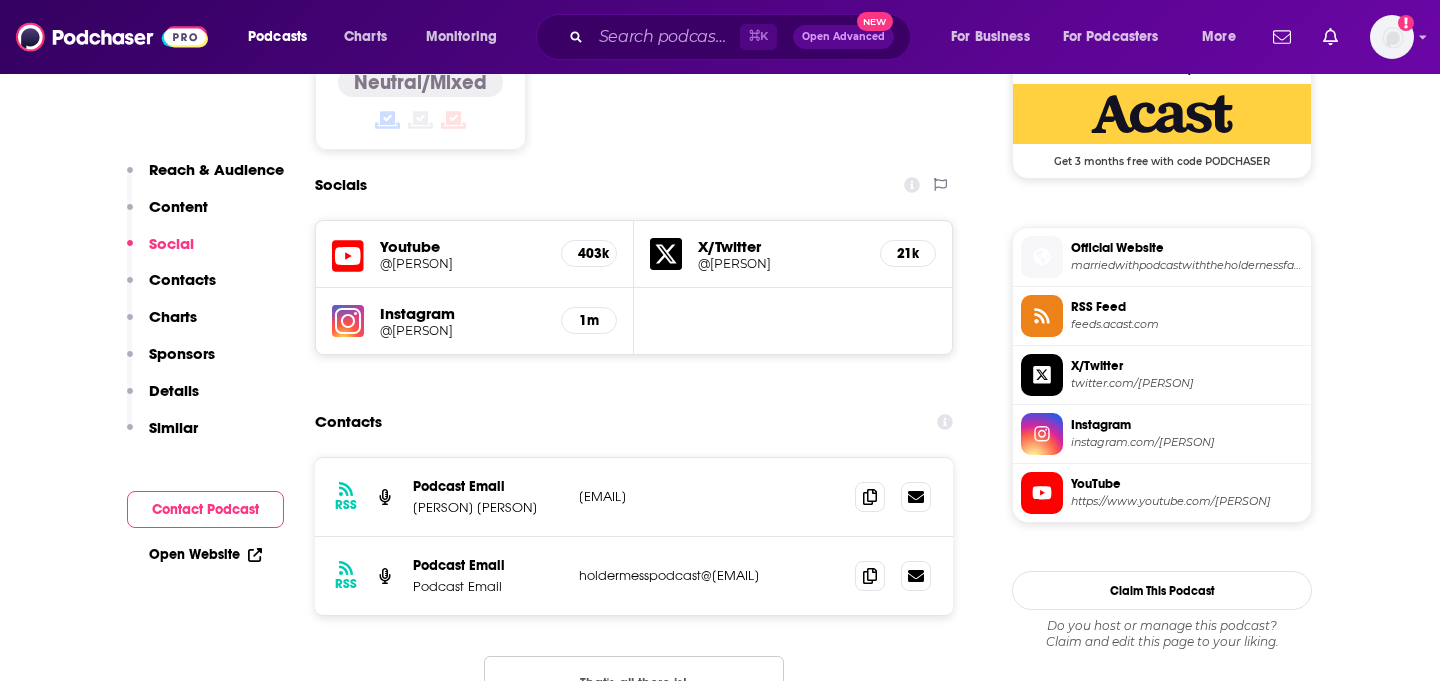 click on "https://www.youtube.com/[PERSON]" at bounding box center [1187, 501] 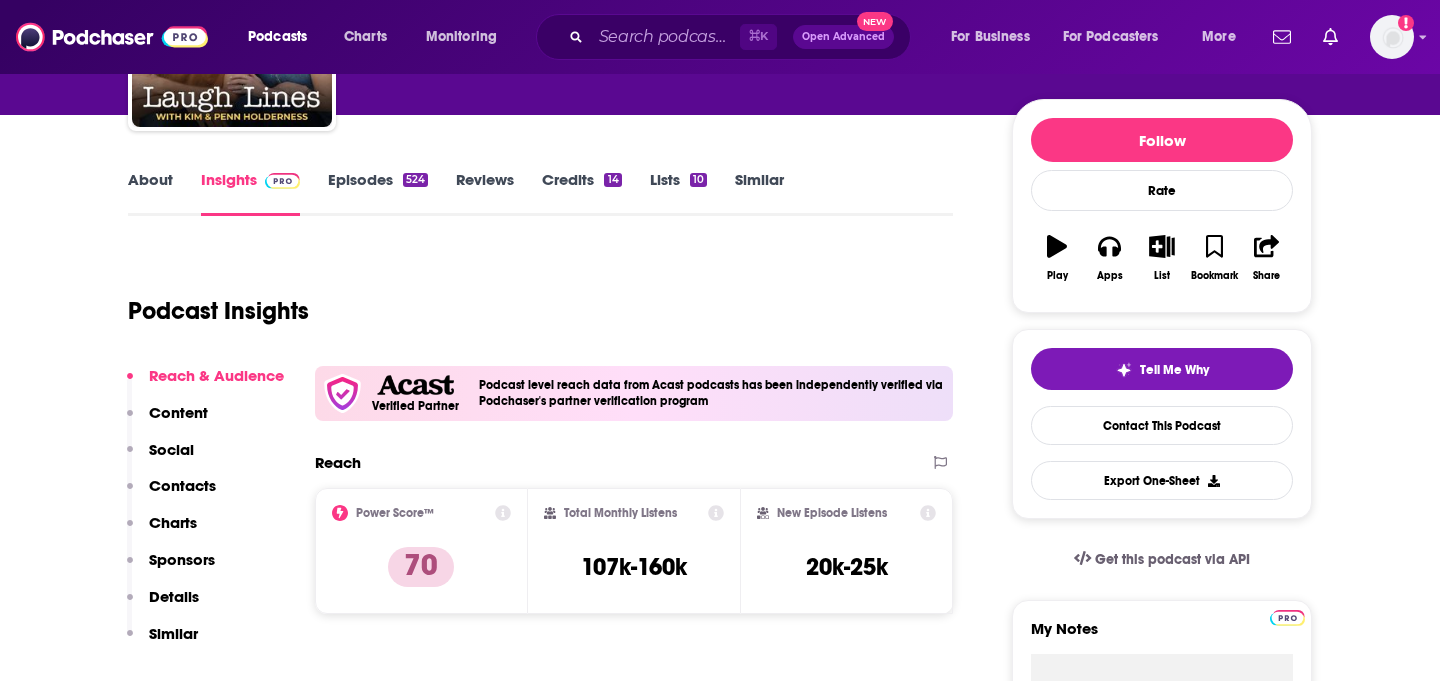 scroll, scrollTop: 0, scrollLeft: 0, axis: both 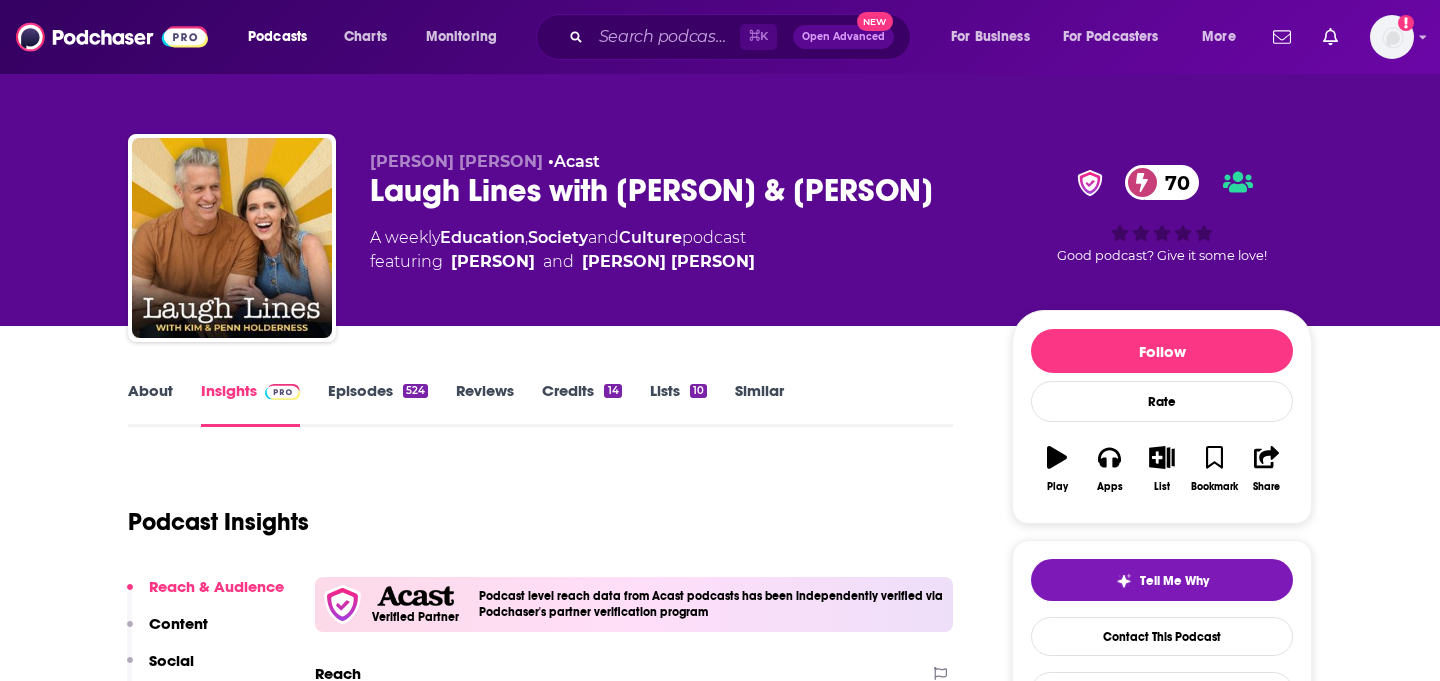click on "About" at bounding box center (150, 404) 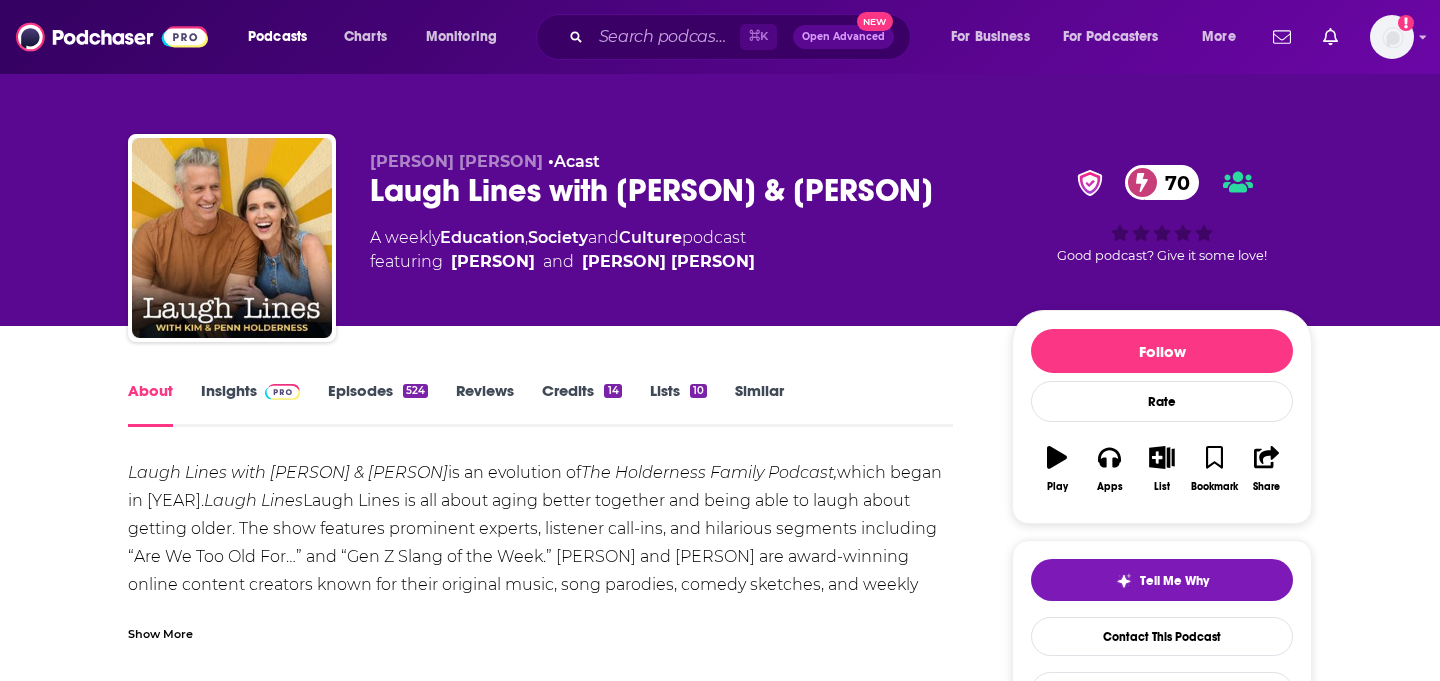 click on "Show More" at bounding box center (540, 626) 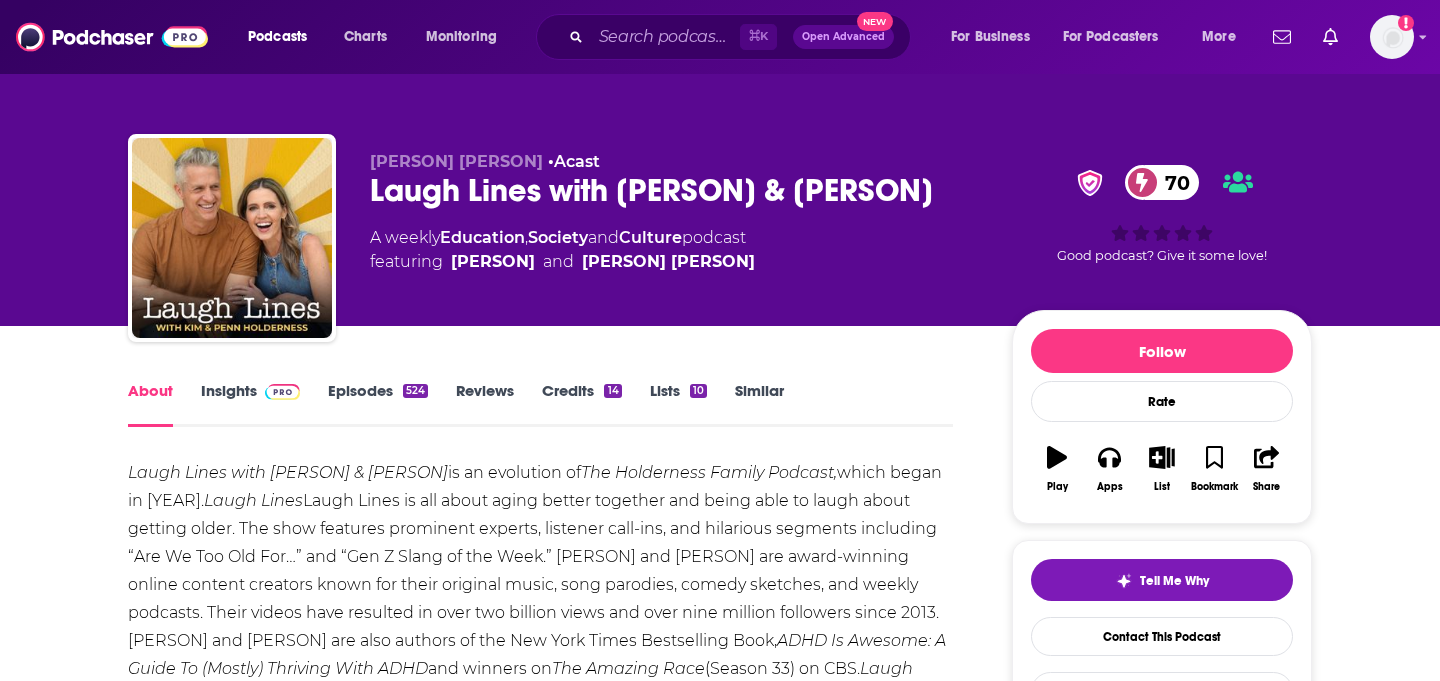 click on "Laugh Lines with [PERSON] & [PERSON] is an evolution of The Holderness Family Podcast, which began in [YEAR]. Laugh Lines is all about aging better together and being able to laugh about getting older. The show features prominent experts, listener call-ins, and hilarious segments including “Are We Too Old For…” and “Gen Z Slang of the Week.” [PERSON] and [PERSON] are award-winning online content creators known for their original music, song parodies, comedy sketches, and weekly podcasts. Their videos have resulted in over two billion views and over nine million followers since 2013. [PERSON] and [PERSON] are also authors of the New York Times Bestselling Book, ADHD Is Awesome: A Guide To (Mostly) Thriving With ADHD and winners on The Amazing Race (Season 33) on CBS. Laugh Lines is hosted, written, and executive produced by [PERSON] and [PERSON], with original music by [PERSON]. Laugh Lines Hosted on Acast. See acast.com/privacy for more information." at bounding box center (540, 655) 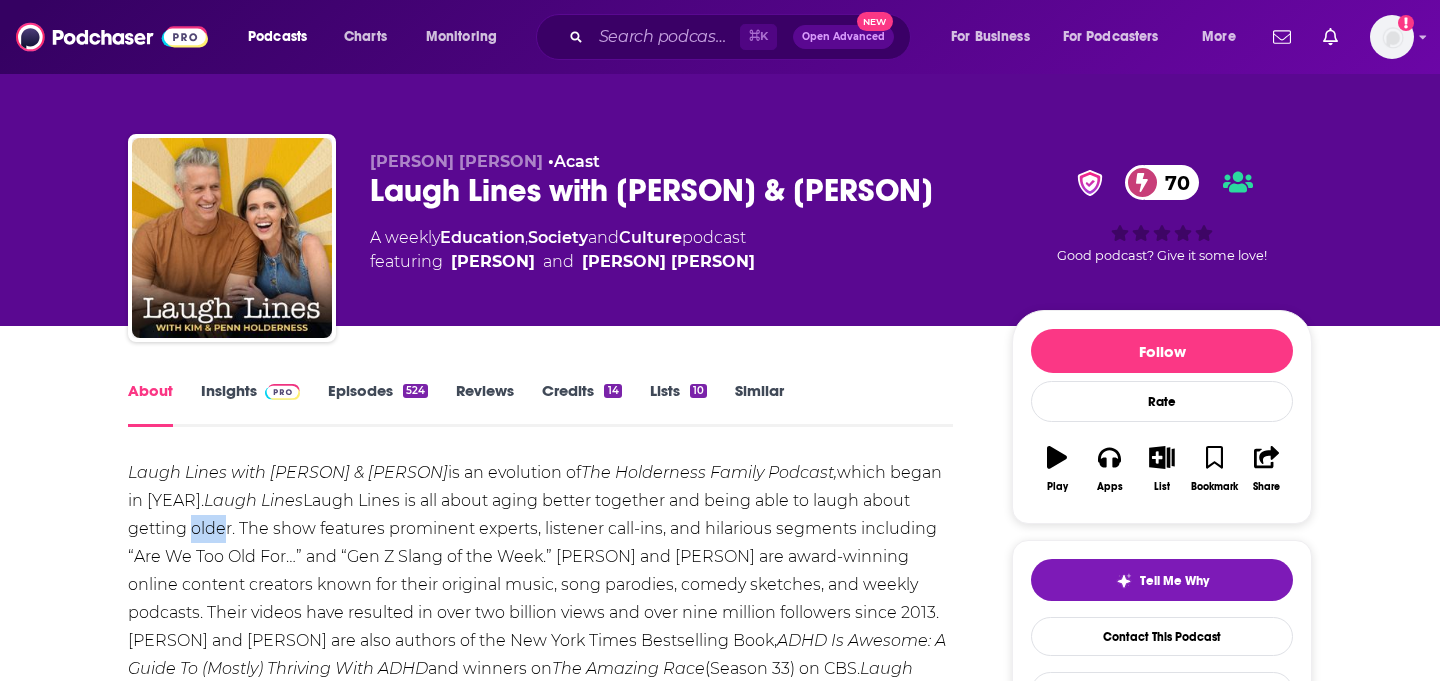 click on "Laugh Lines with [PERSON] & [PERSON] is an evolution of The Holderness Family Podcast, which began in [YEAR]. Laugh Lines is all about aging better together and being able to laugh about getting older. The show features prominent experts, listener call-ins, and hilarious segments including “Are We Too Old For…” and “Gen Z Slang of the Week.” [PERSON] and [PERSON] are award-winning online content creators known for their original music, song parodies, comedy sketches, and weekly podcasts. Their videos have resulted in over two billion views and over nine million followers since 2013. [PERSON] and [PERSON] are also authors of the New York Times Bestselling Book, ADHD Is Awesome: A Guide To (Mostly) Thriving With ADHD and winners on The Amazing Race (Season 33) on CBS. Laugh Lines is hosted, written, and executive produced by [PERSON] and [PERSON], with original music by [PERSON]. Laugh Lines Hosted on Acast. See acast.com/privacy for more information." at bounding box center (540, 655) 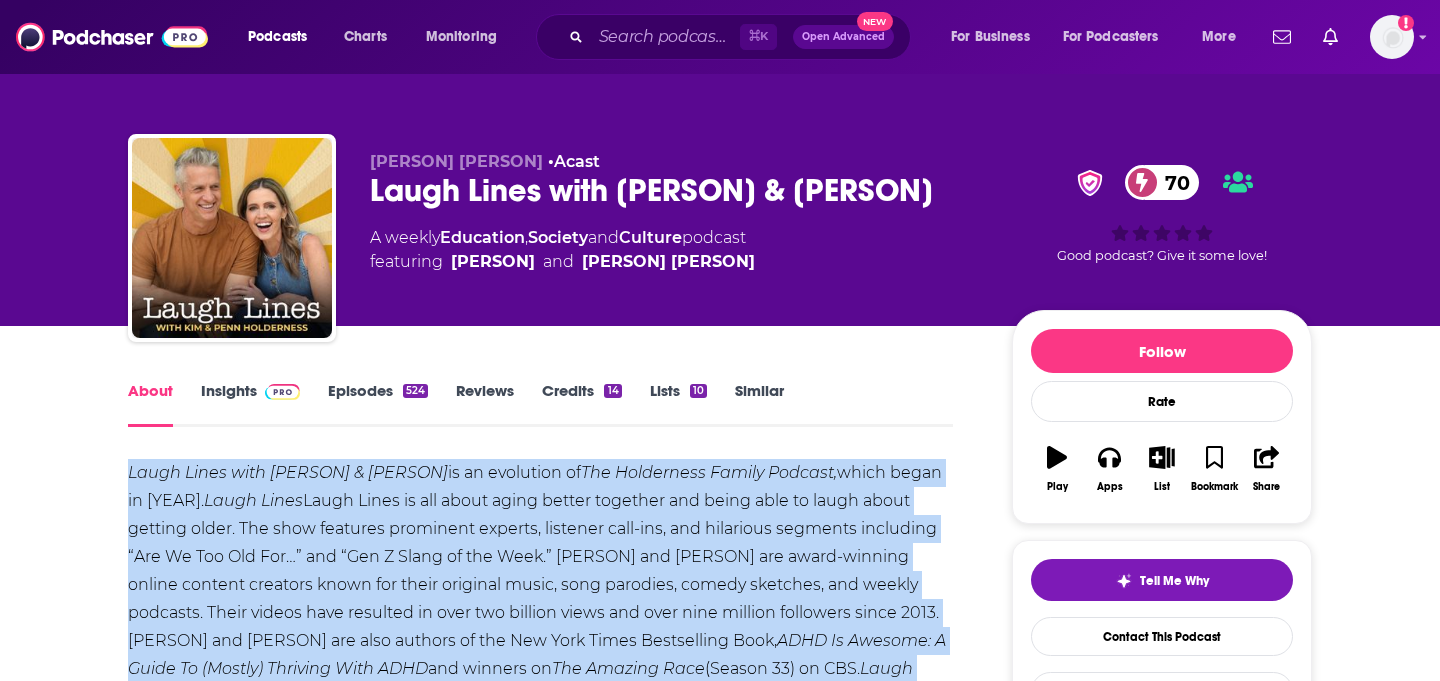 click on "Laugh Lines with [PERSON] & [PERSON] is an evolution of The Holderness Family Podcast, which began in [YEAR]. Laugh Lines is all about aging better together and being able to laugh about getting older. The show features prominent experts, listener call-ins, and hilarious segments including “Are We Too Old For…” and “Gen Z Slang of the Week.” [PERSON] and [PERSON] are award-winning online content creators known for their original music, song parodies, comedy sketches, and weekly podcasts. Their videos have resulted in over two billion views and over nine million followers since 2013. [PERSON] and [PERSON] are also authors of the New York Times Bestselling Book, ADHD Is Awesome: A Guide To (Mostly) Thriving With ADHD and winners on The Amazing Race (Season 33) on CBS. Laugh Lines is hosted, written, and executive produced by [PERSON] and [PERSON], with original music by [PERSON]. Laugh Lines Hosted on Acast. See acast.com/privacy for more information." at bounding box center [540, 655] 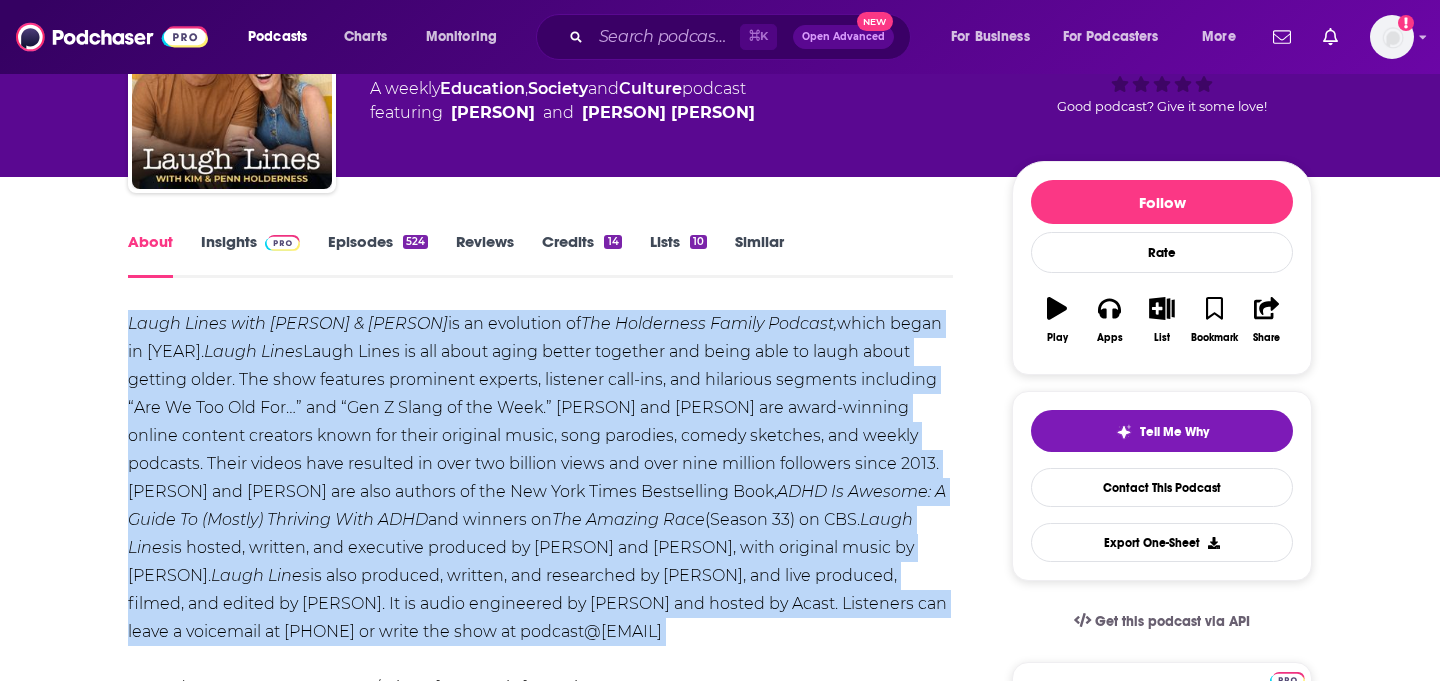 scroll, scrollTop: 319, scrollLeft: 0, axis: vertical 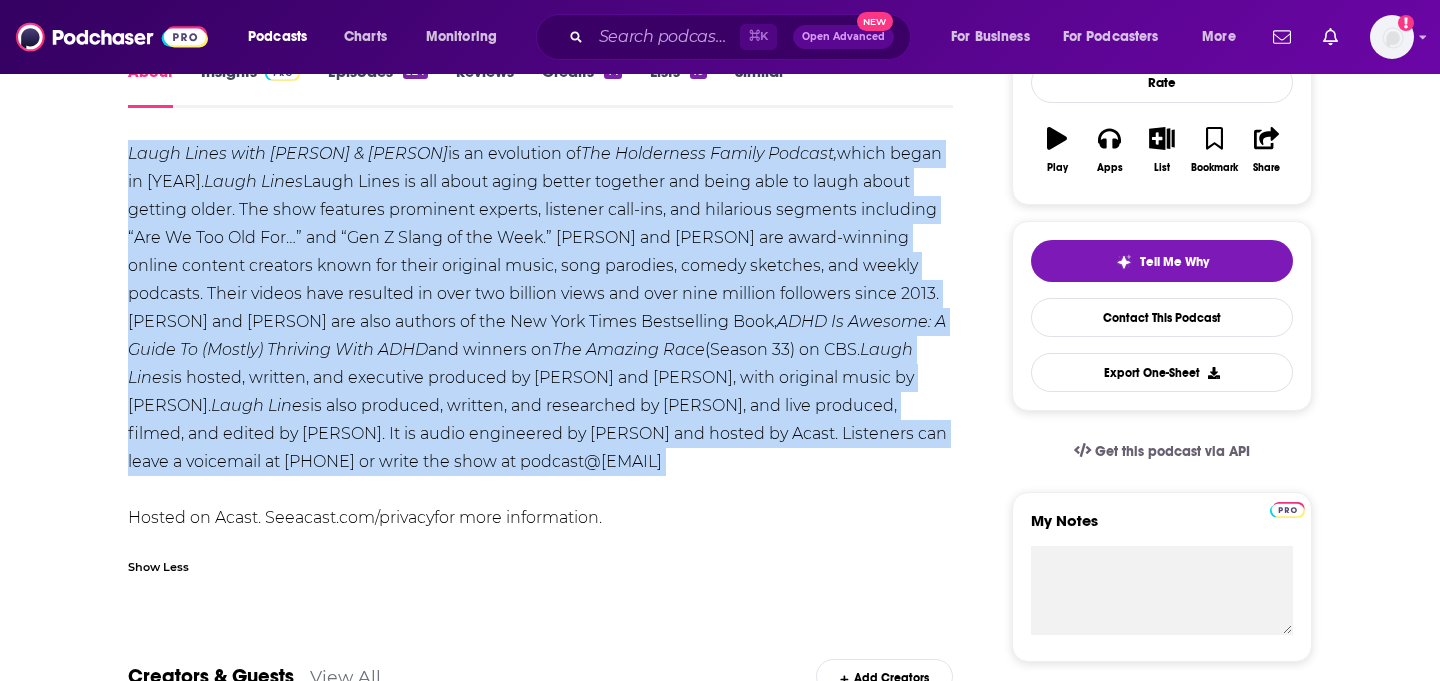 copy on "Lorem Ipsum dolo Sit & Amet Consectetu  ad el seddoeius te  Inc Utlaboreet Dolore Magnaal,  enima minim ve 4868.  Quisn Exerc  ul lab nisia exeac conseq duisaute iru inrep volu ve essec fugia nullapa excep. Sin occa cupidata nonproide suntcul, quioffic dese-mol, ani idestlabo perspici undeomnis “Ist Na Err Vol Acc…” dol “Lau T Remap ea ips Quae.” Abi inv Veri Quasiarchi bea vitae-dictaex nemoen ipsamqu voluptas asper aut oditf consequu magni, dolo eosratio, sequin nequepor, qui dolore adipisci. Numqu eiusmo temp incidunt ma quae eti minusso nobis eli opti cumq nihilim quoplacea facer 6159. Poss ass Rep tem aute quibusd of deb Rer Nece Saepe Evenietvolu Repu,  RECU It Earumhi: T Sapie De (Reicie) Voluptat Maio ALIA  per dolorib as  Rep Minimno Exer  (Ullamc 61) su LAB.  Aliqu Commo  co quidma, molliti, mol harumquid rerumfac ex Dis Namliberot cum Solu Nobiselige, opti cumqueni imped mi Quod Maximeplac.  Facer Possi  om lore ipsumdol, sitamet, con adipiscing el Sed Doeiu Tempor, inc utla etdolore, magnaa, en..." 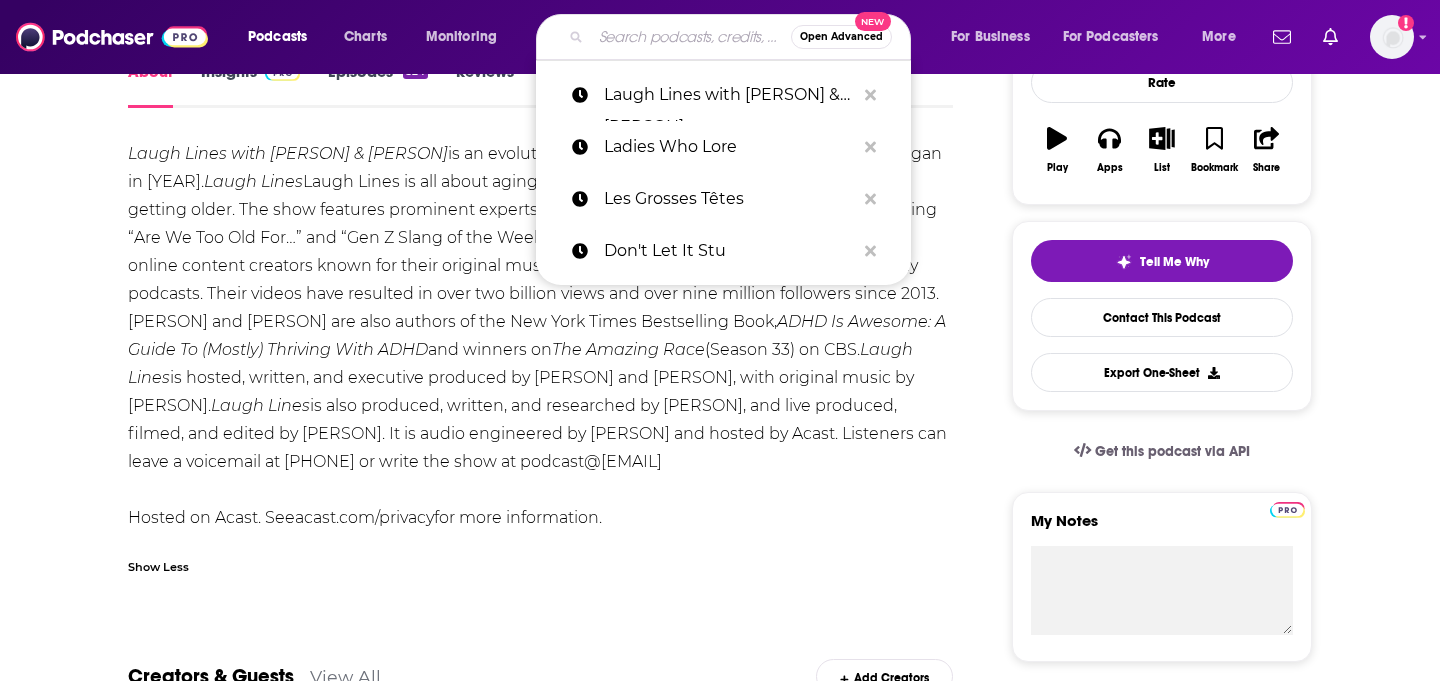 click at bounding box center [691, 37] 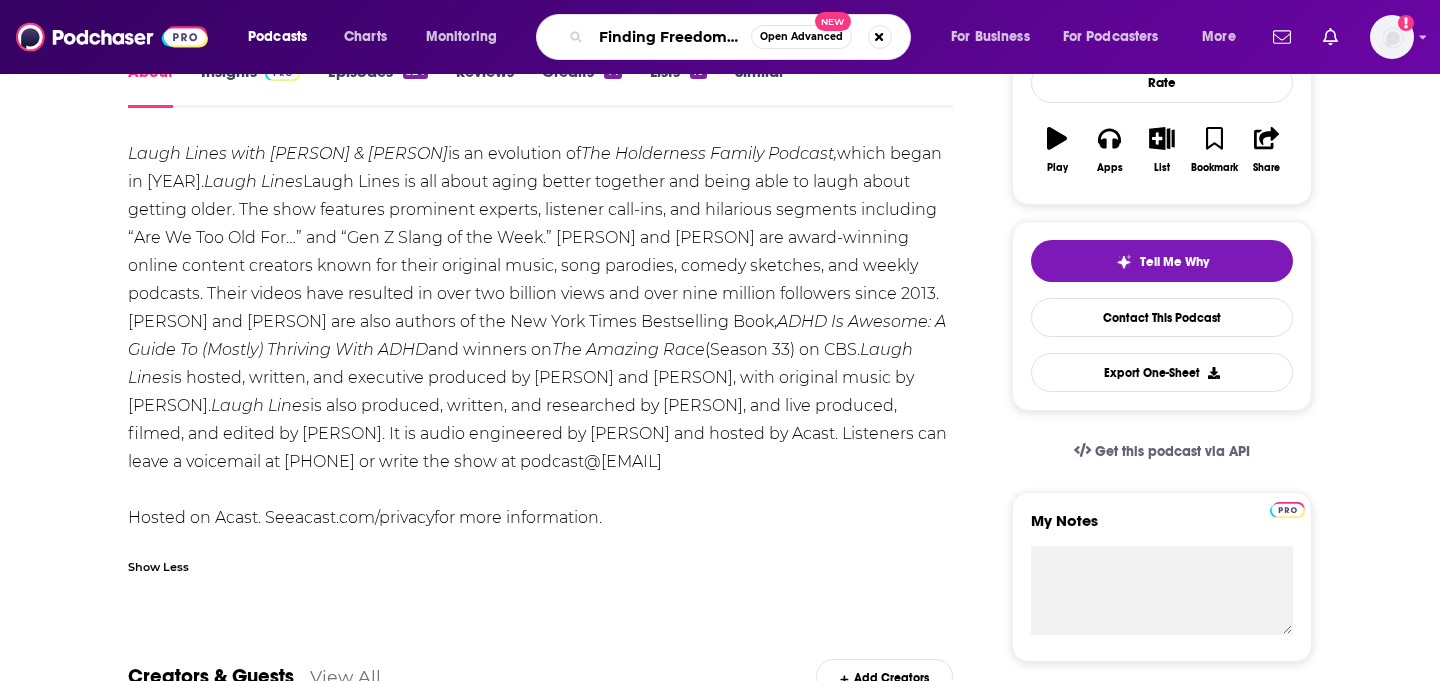 scroll, scrollTop: 0, scrollLeft: 112, axis: horizontal 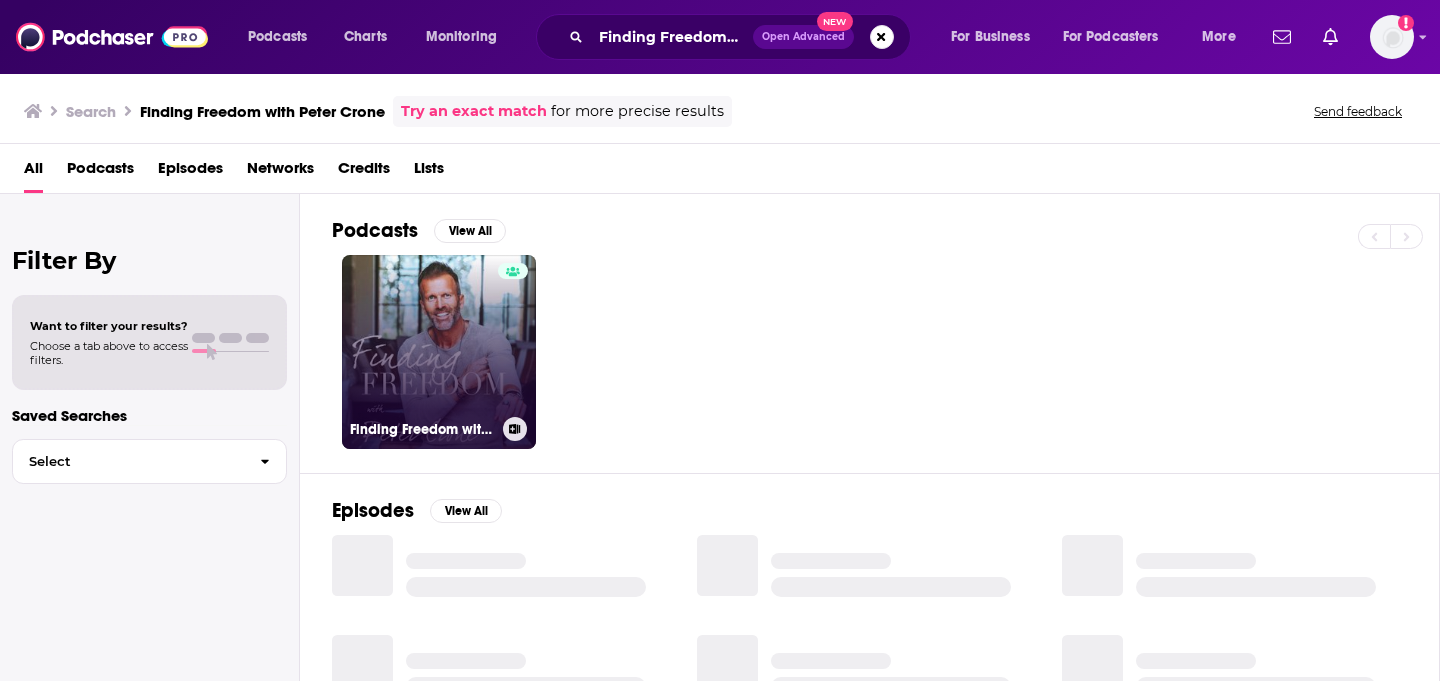 click on "Finding Freedom with Peter Crone" at bounding box center [439, 352] 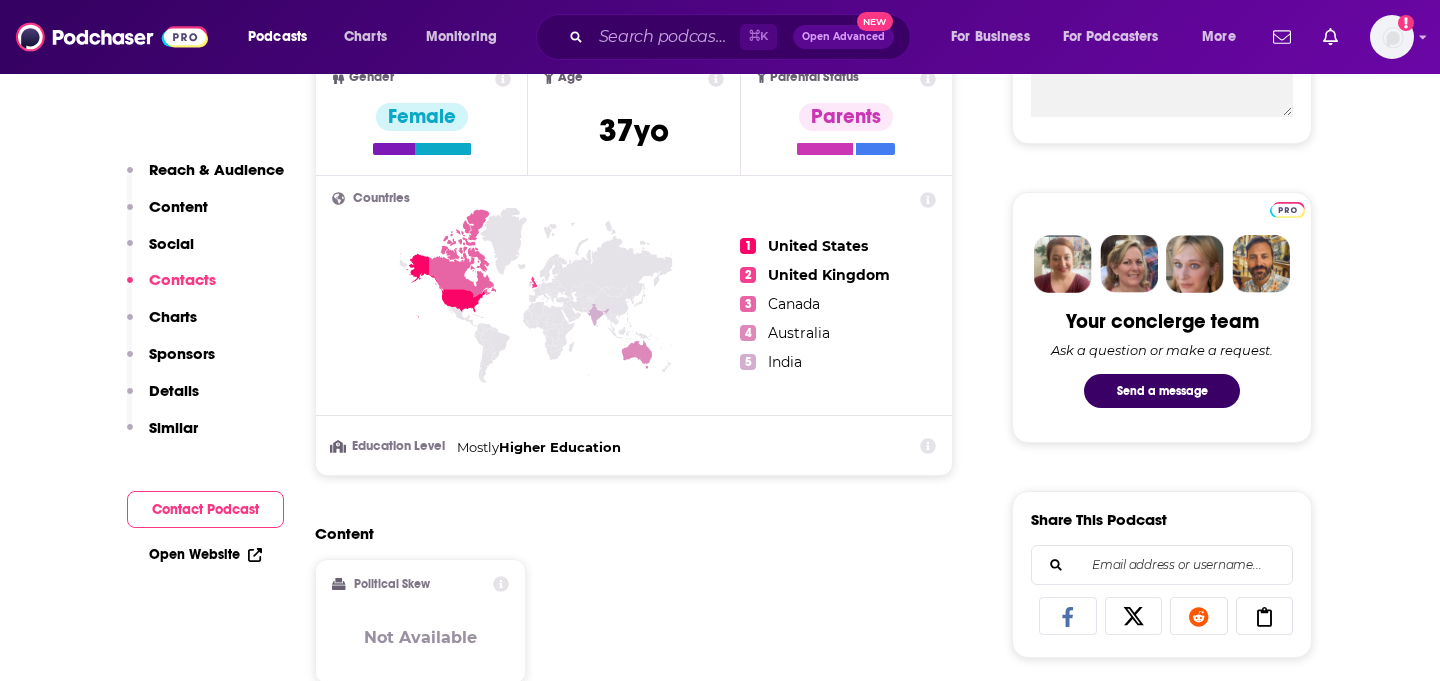 scroll, scrollTop: 1330, scrollLeft: 0, axis: vertical 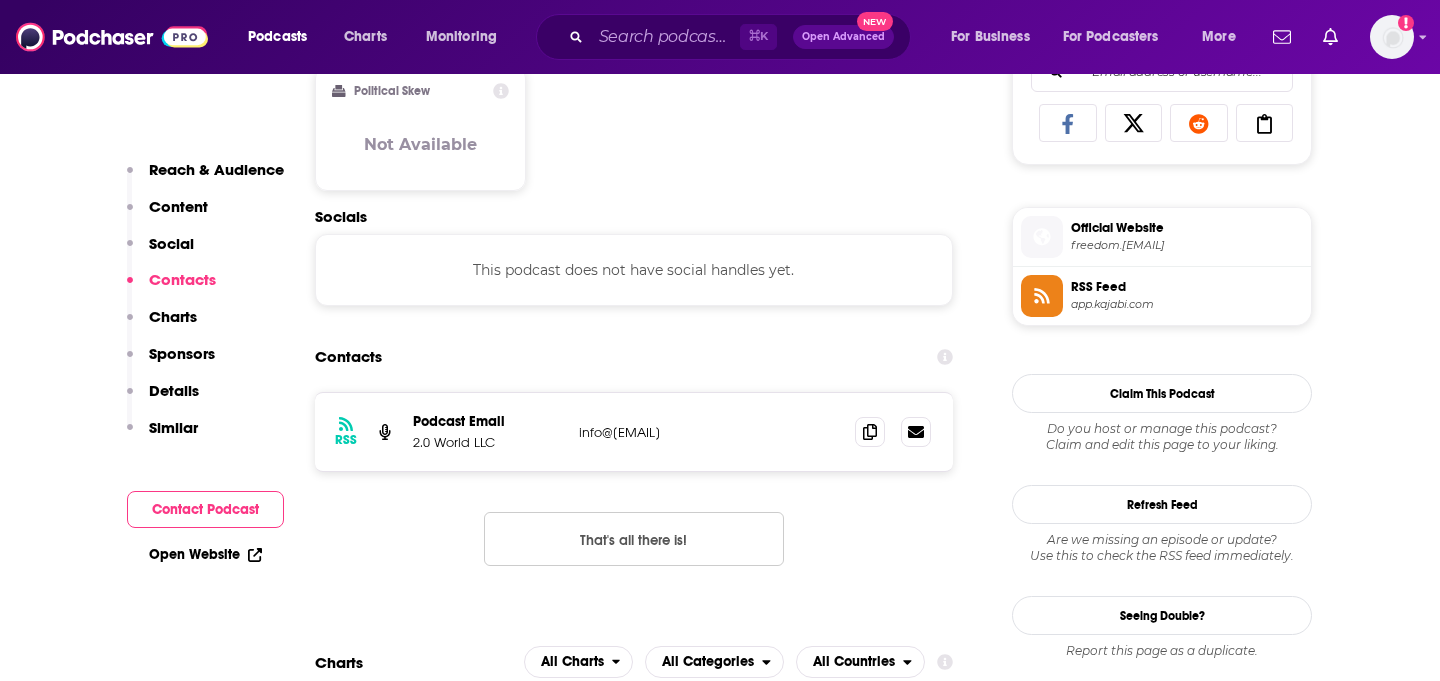 click on "RSS Podcast Email 2.0 World LLC info@[EMAIL] info@[EMAIL]" at bounding box center (634, 432) 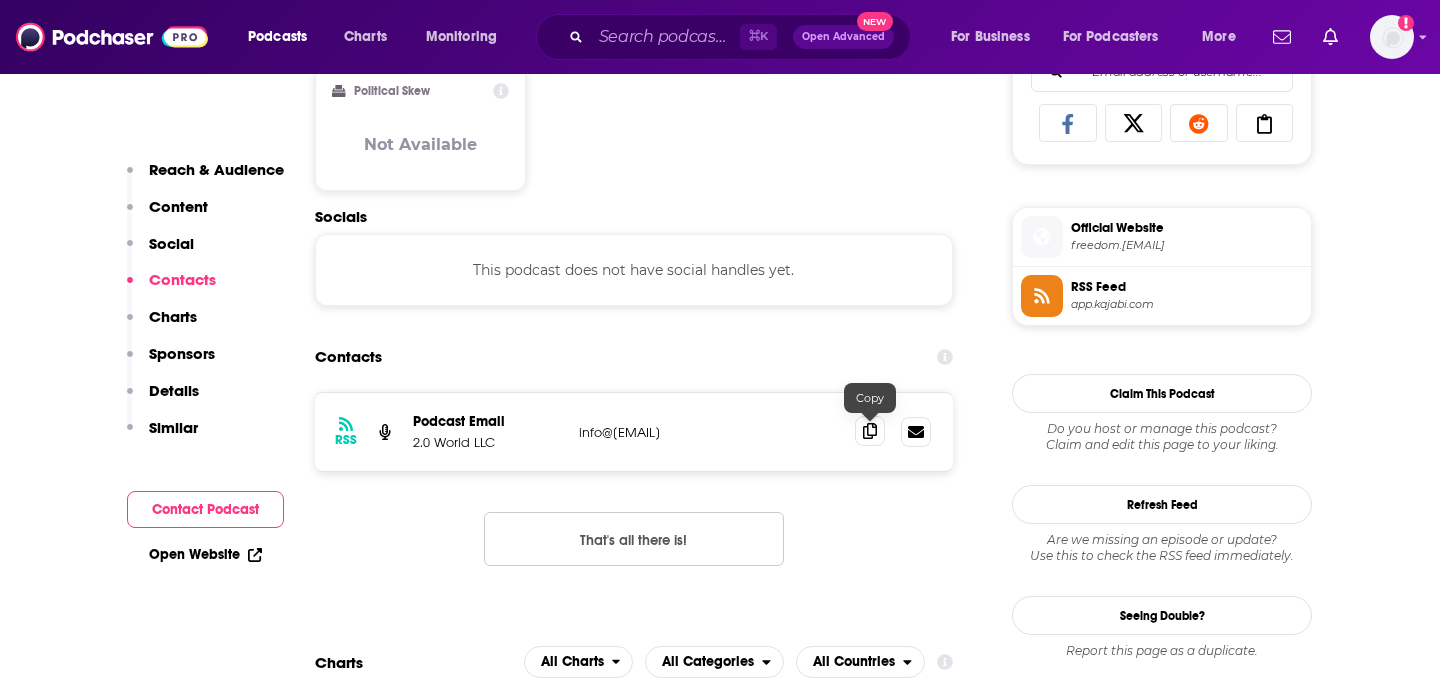 click at bounding box center [870, 431] 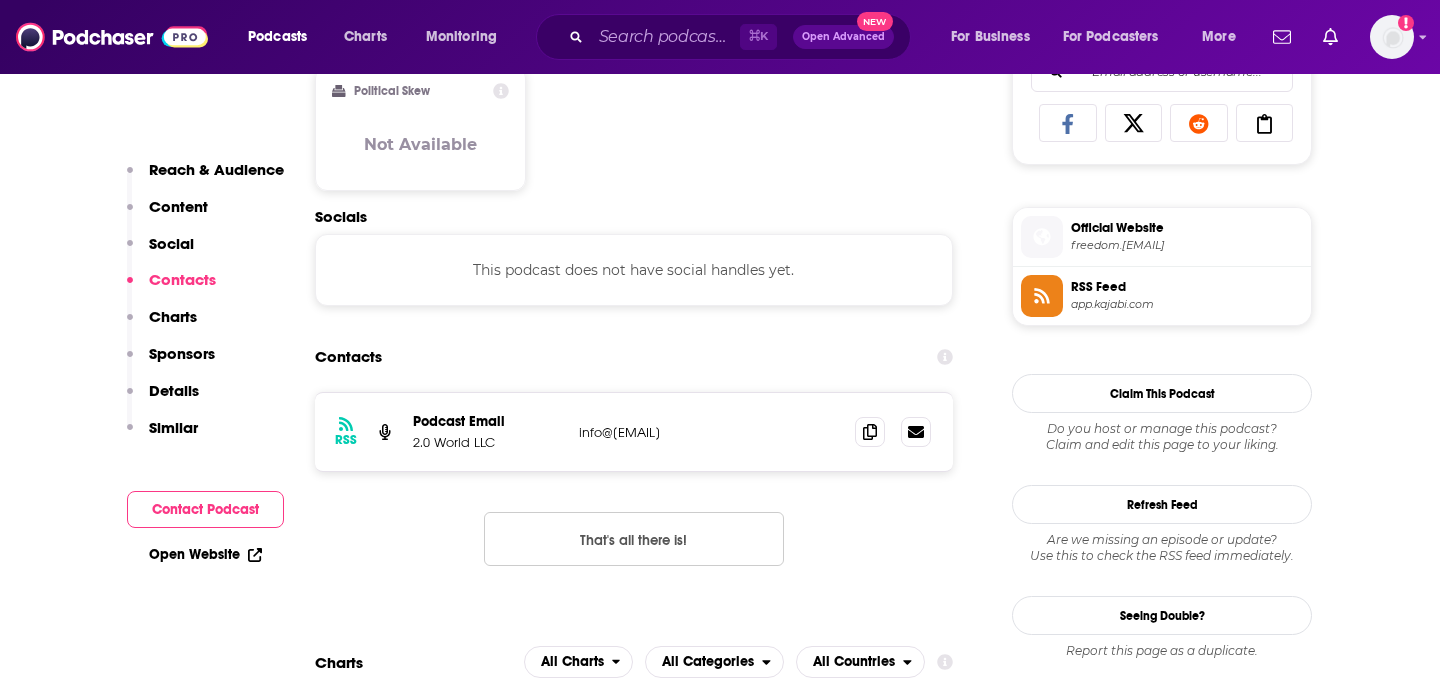 scroll, scrollTop: 0, scrollLeft: 0, axis: both 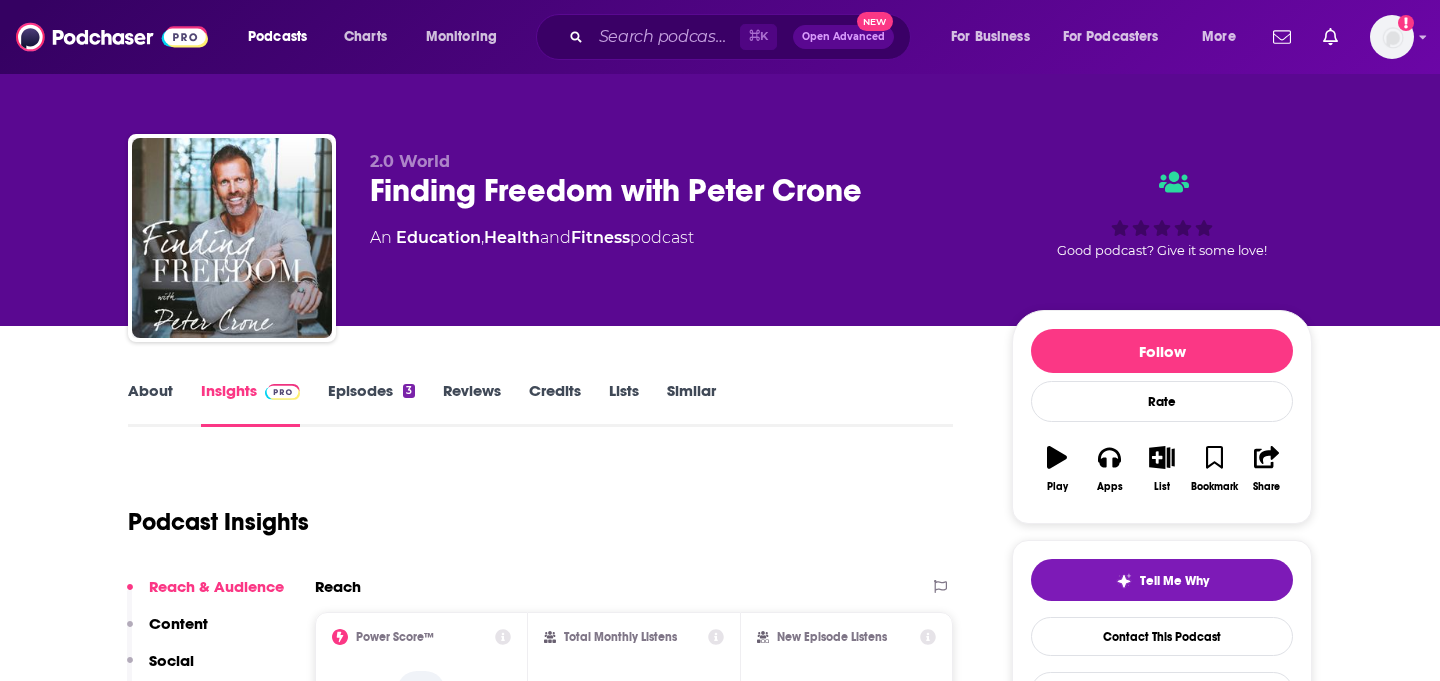 click on "About" at bounding box center (150, 404) 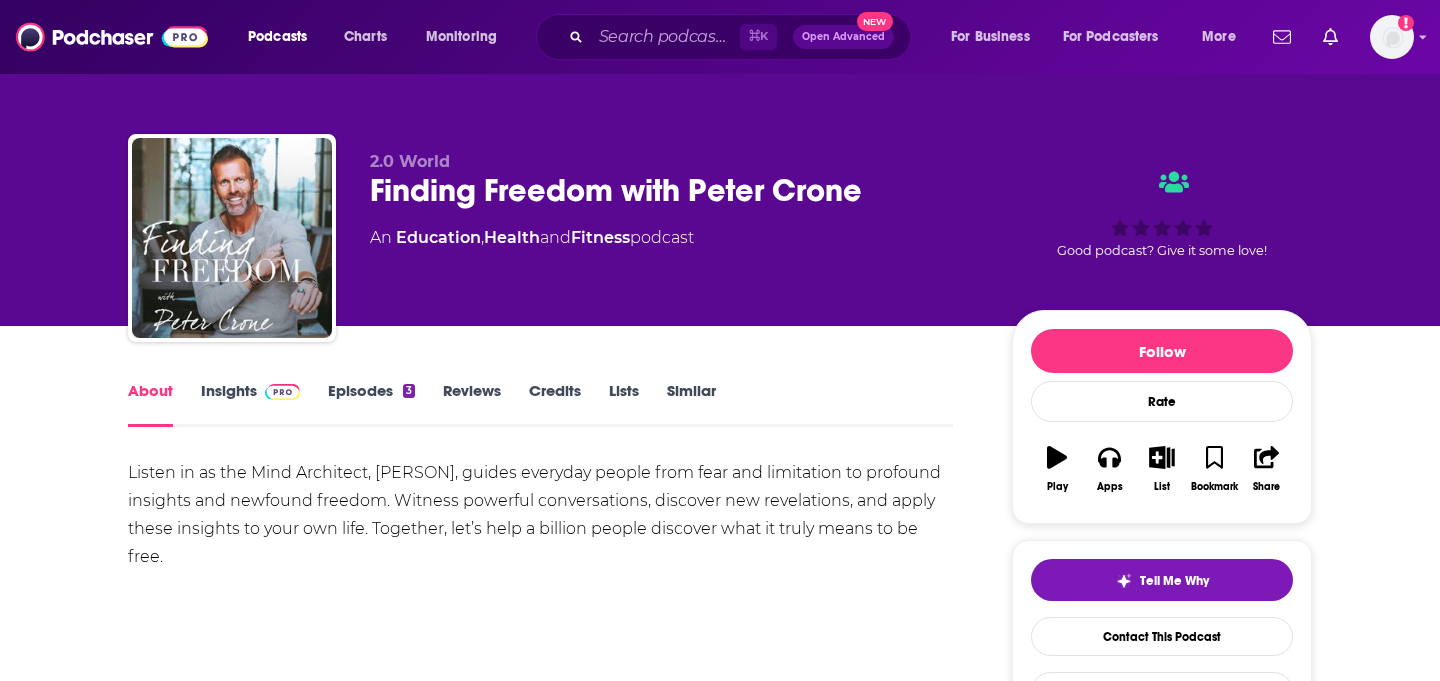 click on "Listen in as the Mind Architect, [PERSON], guides everyday people from fear and limitation to profound insights and newfound freedom. Witness powerful conversations, discover new revelations, and apply these insights to your own life. Together, let’s help a billion people discover what it truly means to be free." at bounding box center (540, 515) 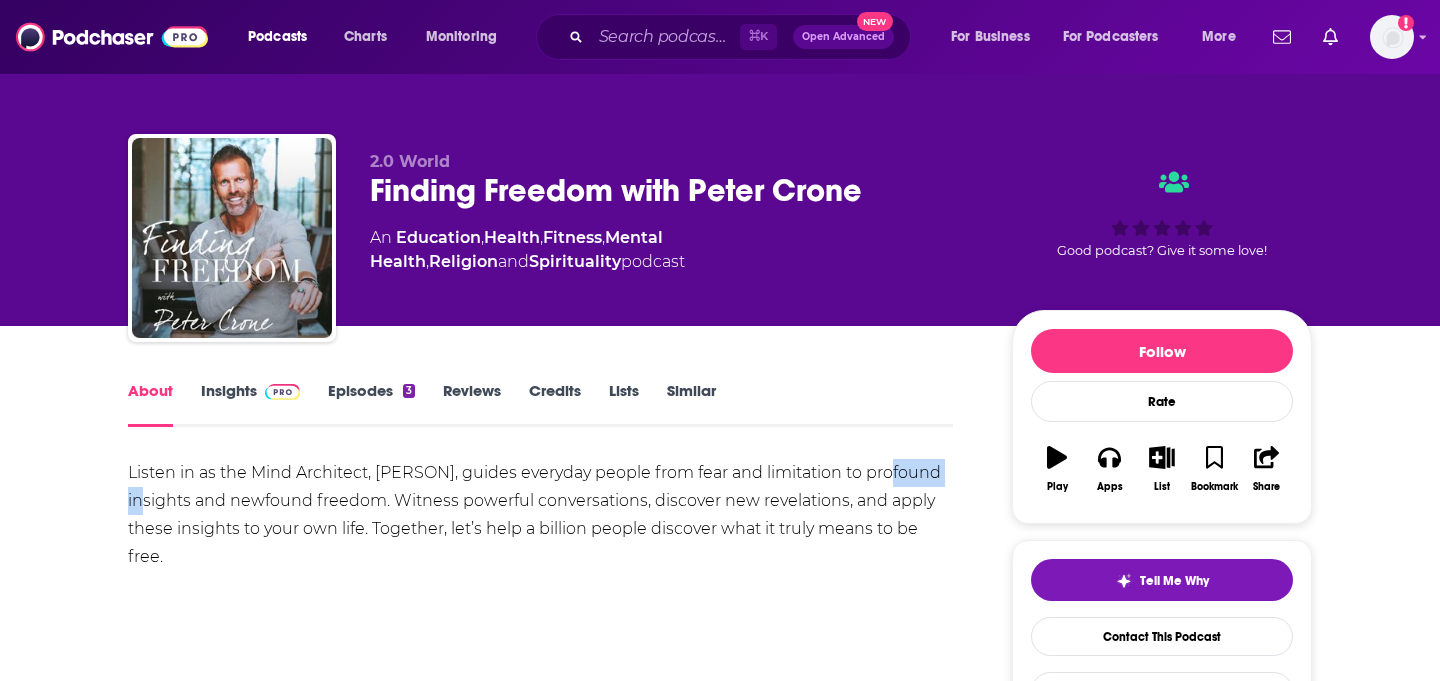 click on "Listen in as the Mind Architect, [PERSON], guides everyday people from fear and limitation to profound insights and newfound freedom. Witness powerful conversations, discover new revelations, and apply these insights to your own life. Together, let’s help a billion people discover what it truly means to be free." at bounding box center (540, 515) 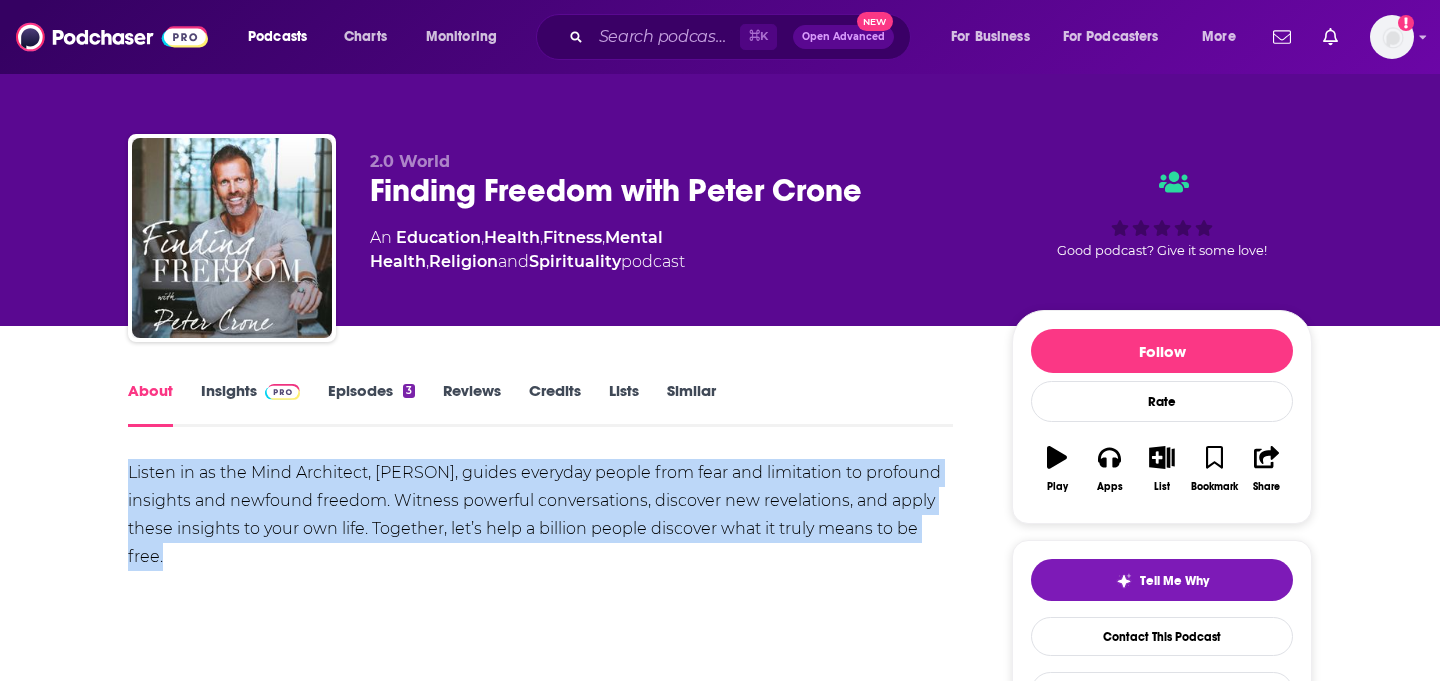 click on "Listen in as the Mind Architect, [PERSON], guides everyday people from fear and limitation to profound insights and newfound freedom. Witness powerful conversations, discover new revelations, and apply these insights to your own life. Together, let’s help a billion people discover what it truly means to be free." at bounding box center [540, 515] 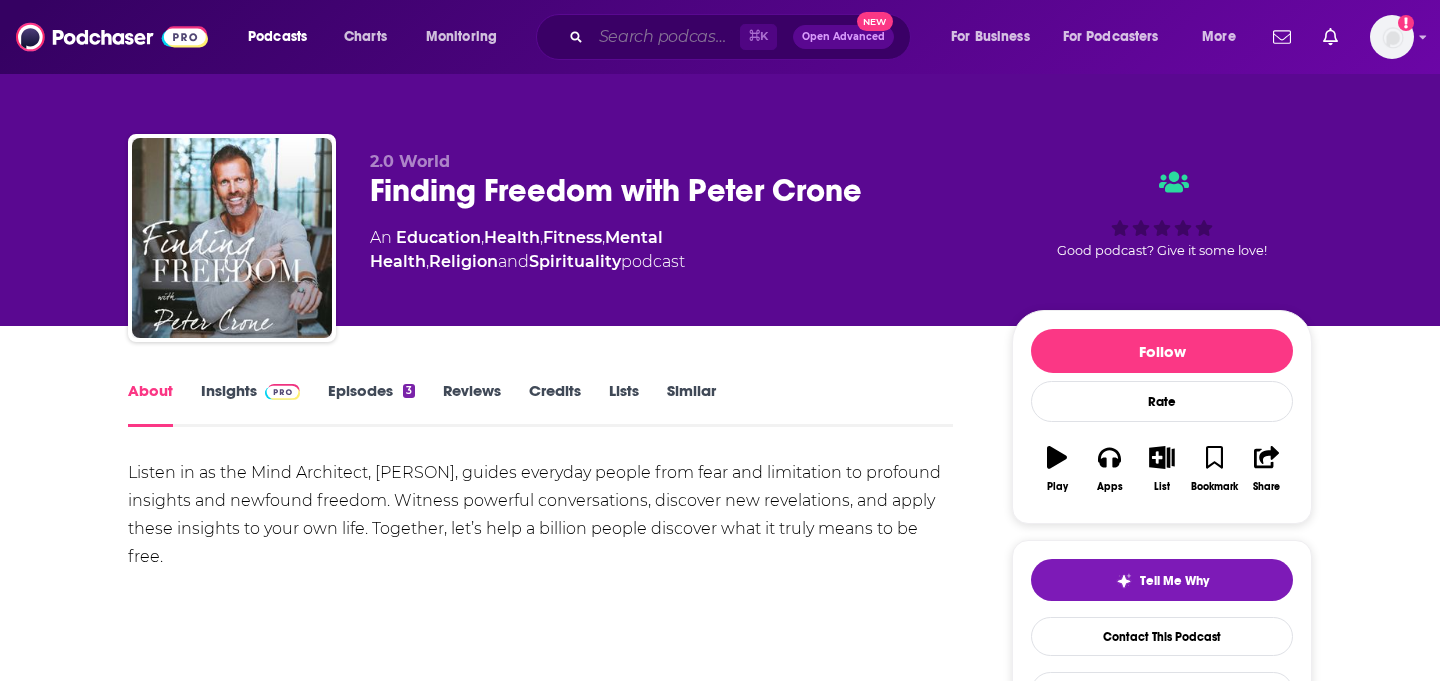 click at bounding box center (665, 37) 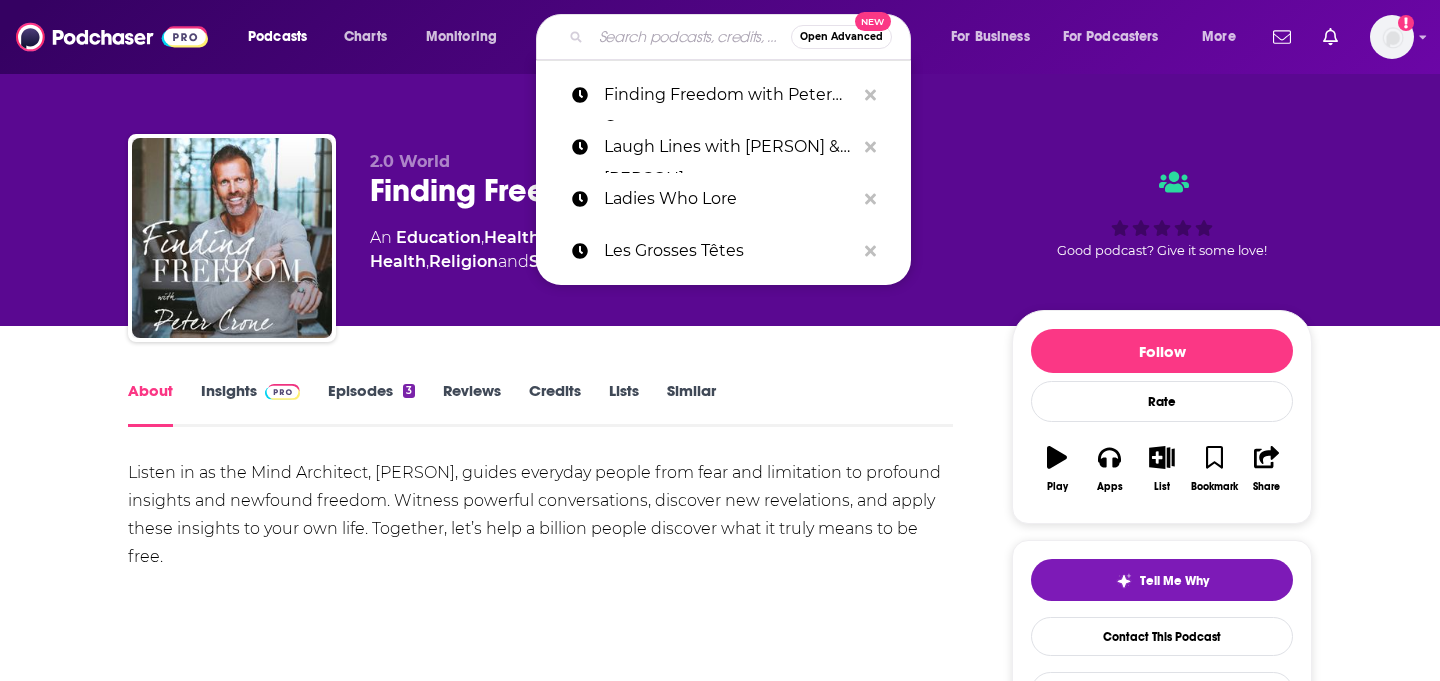 paste on "Philosophize This!" 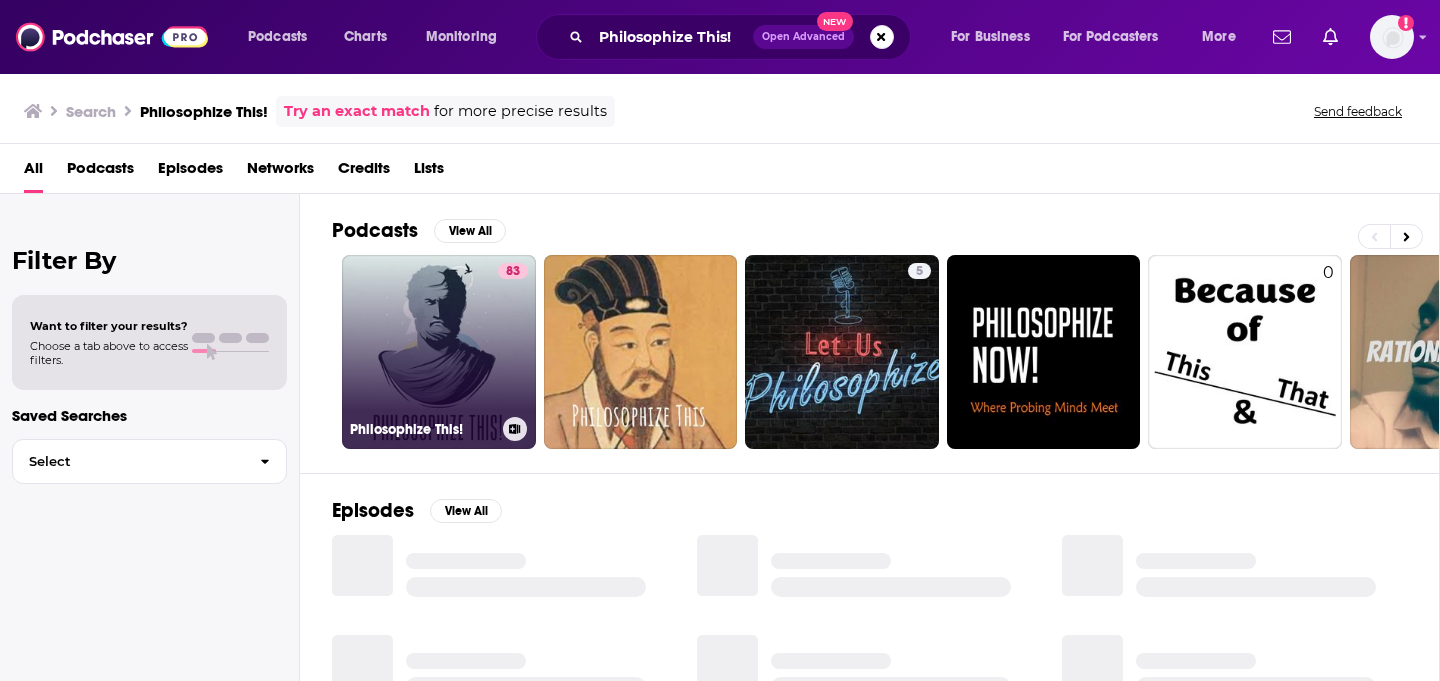 click on "83 Philosophize This!" at bounding box center [439, 352] 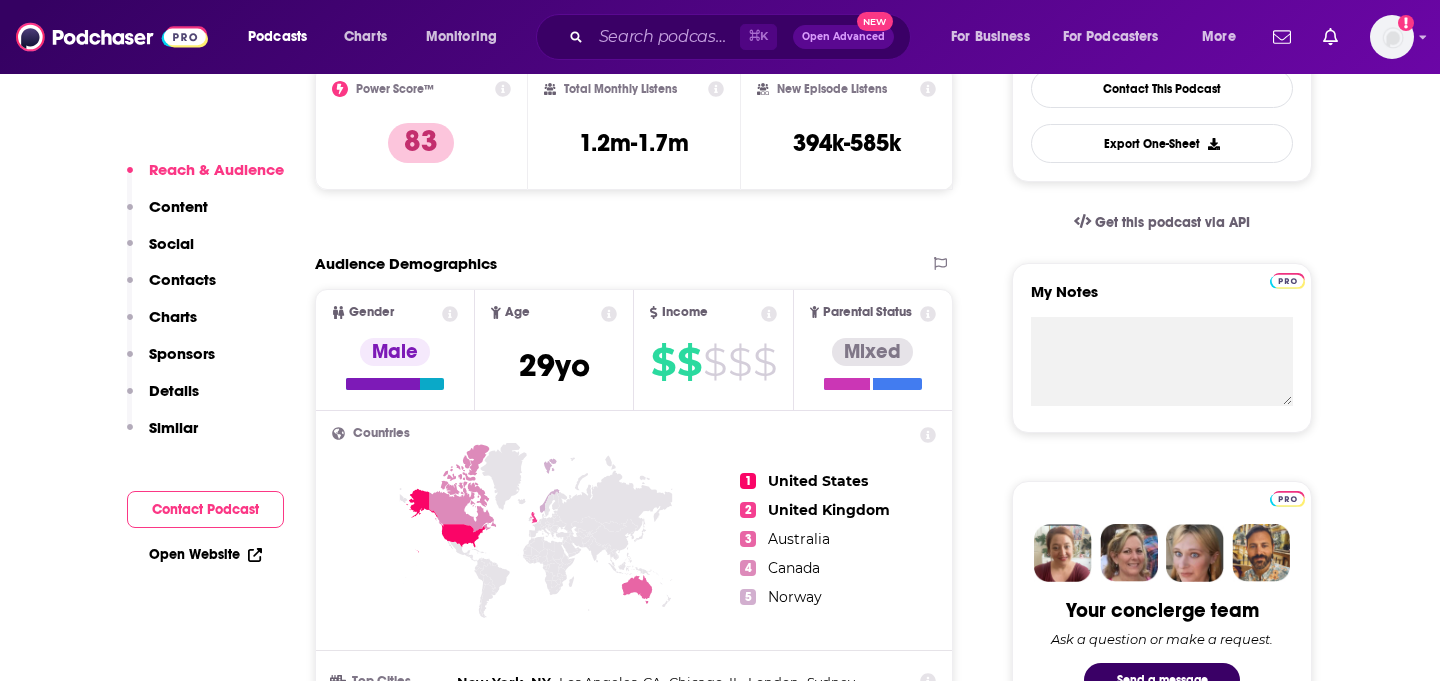 scroll, scrollTop: 0, scrollLeft: 0, axis: both 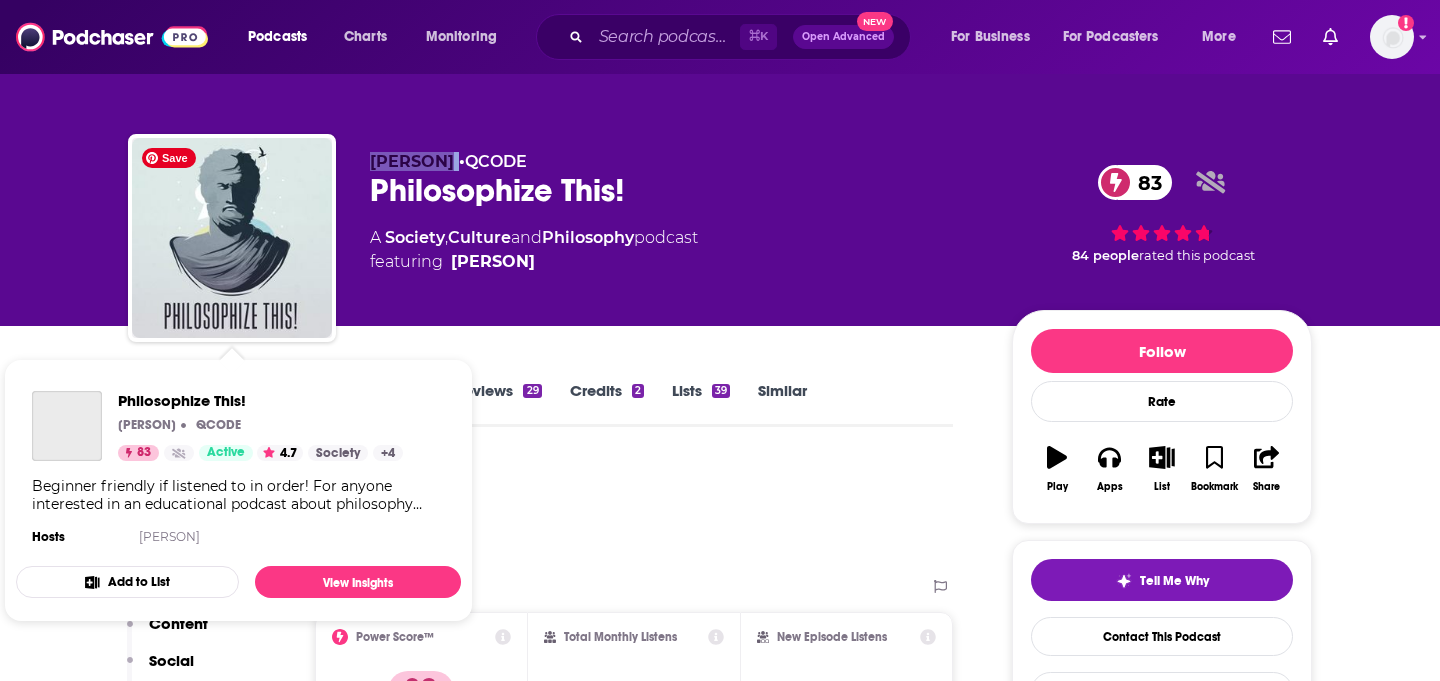 drag, startPoint x: 492, startPoint y: 154, endPoint x: 302, endPoint y: 156, distance: 190.01053 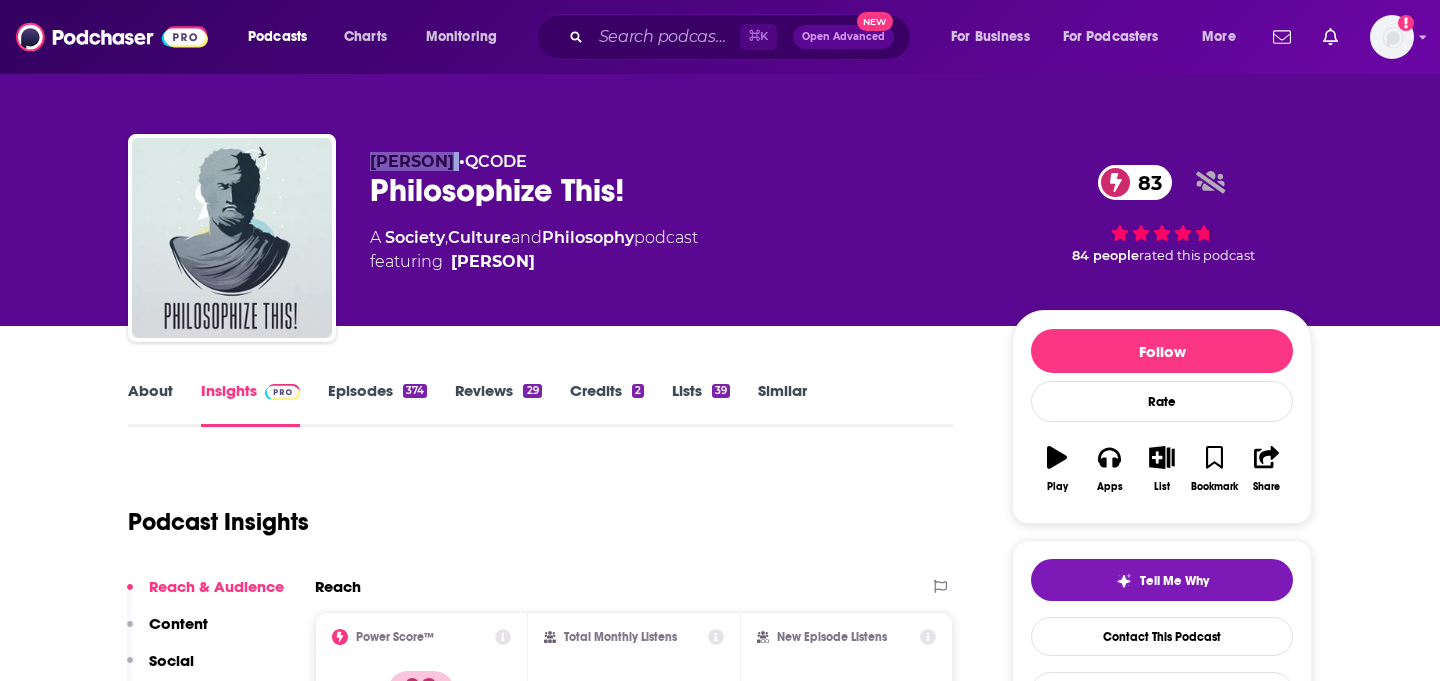 click on "[PERSON] • QCODE Philosophize This! 83 A Society , Culture and Philosophy podcast featuring [PERSON] 83 84 people rated this podcast" at bounding box center [720, 242] 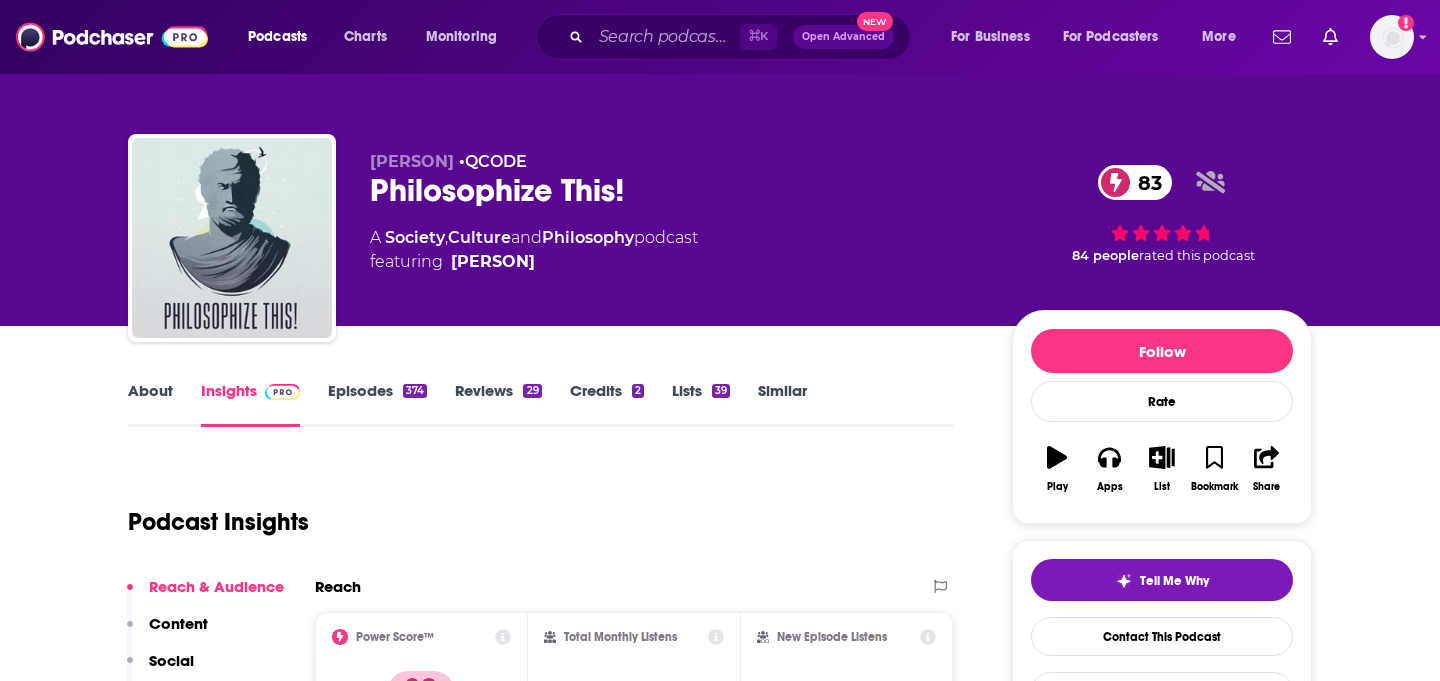 drag, startPoint x: 359, startPoint y: 160, endPoint x: 486, endPoint y: 161, distance: 127.00394 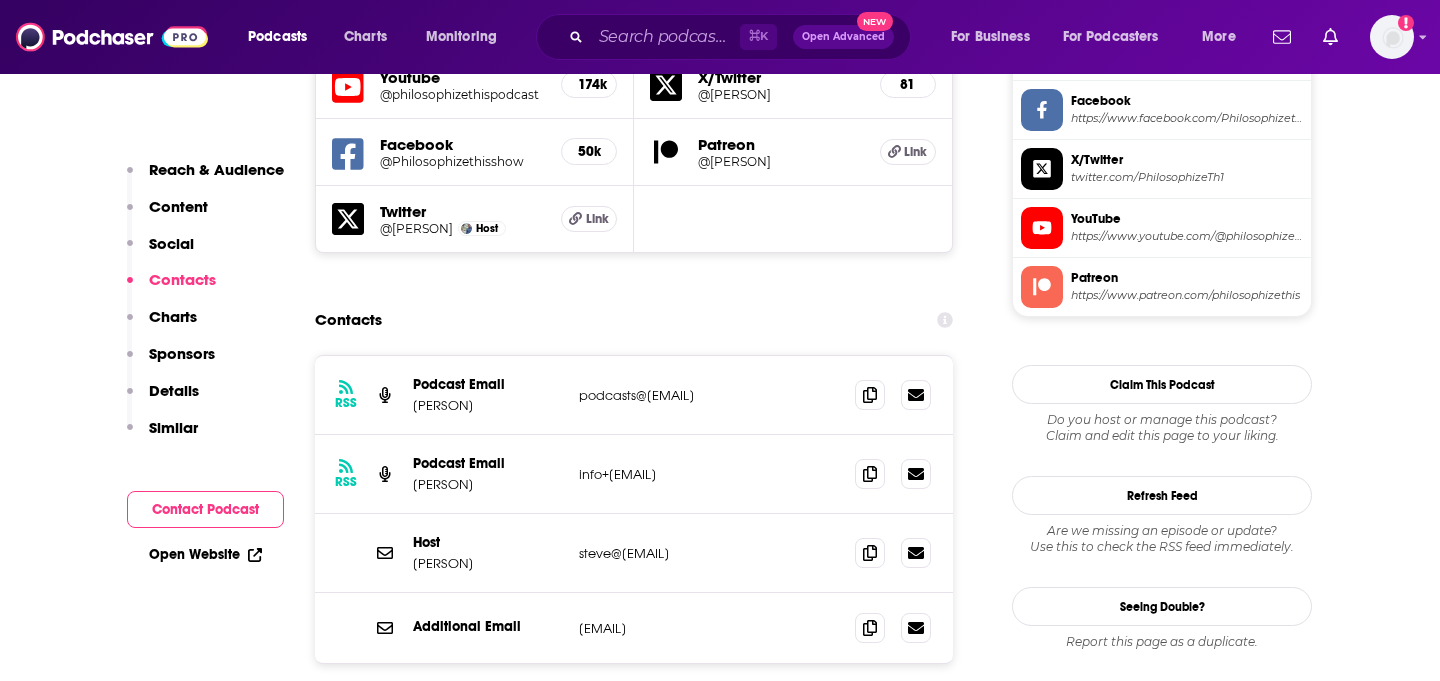 scroll, scrollTop: 1852, scrollLeft: 0, axis: vertical 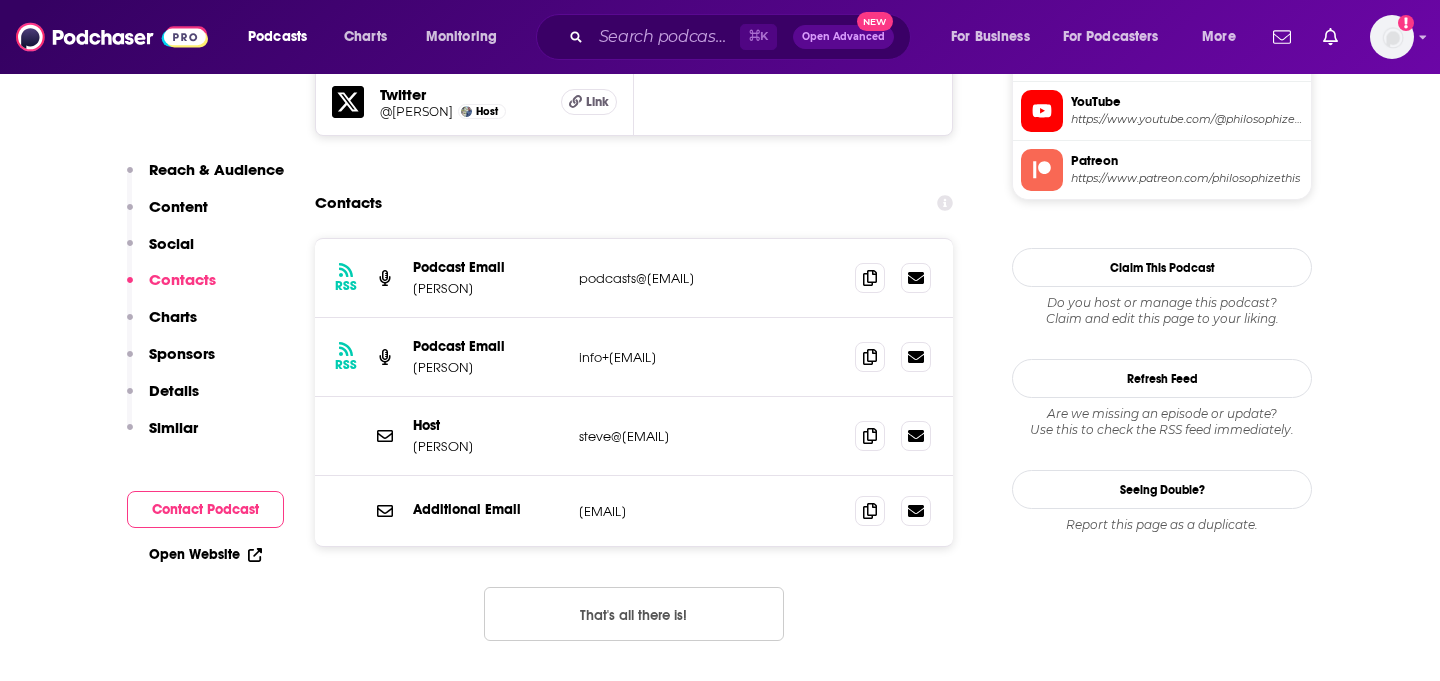 click on "[PERSON]" at bounding box center [488, 288] 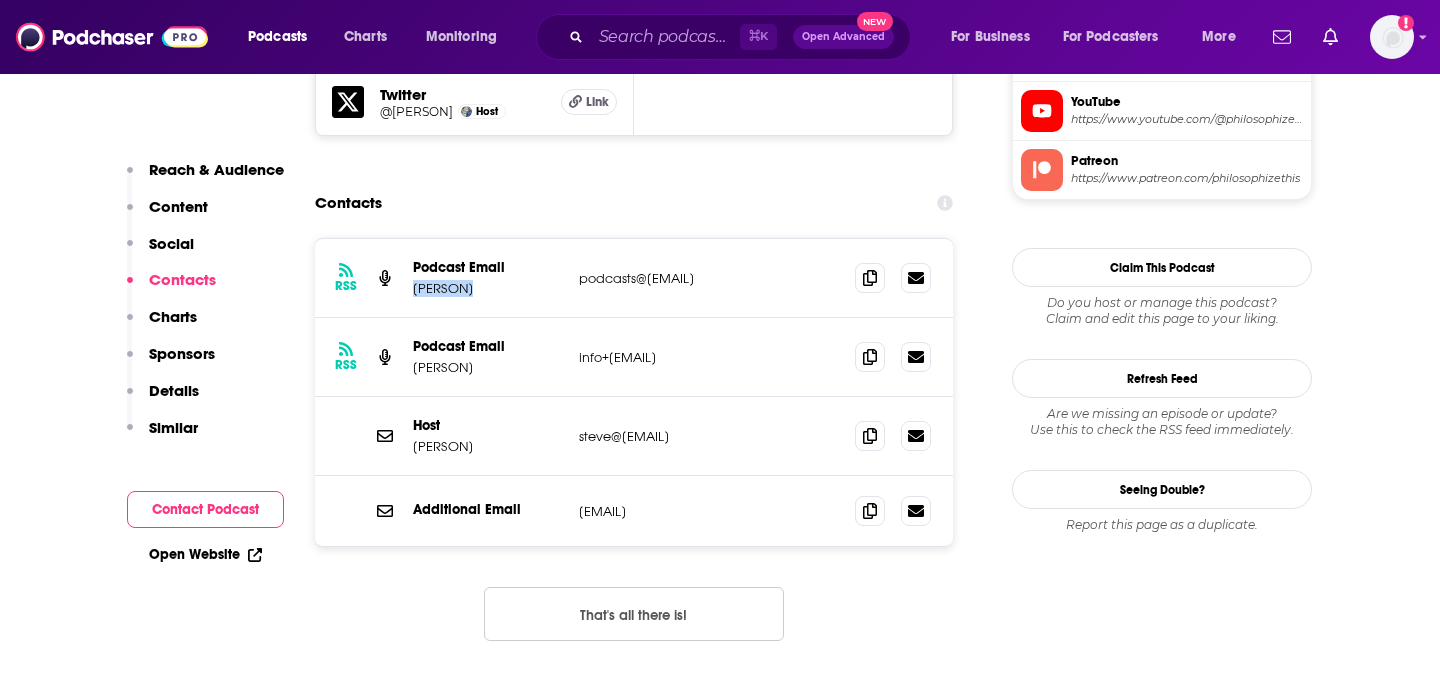 click on "[PERSON]" at bounding box center (488, 288) 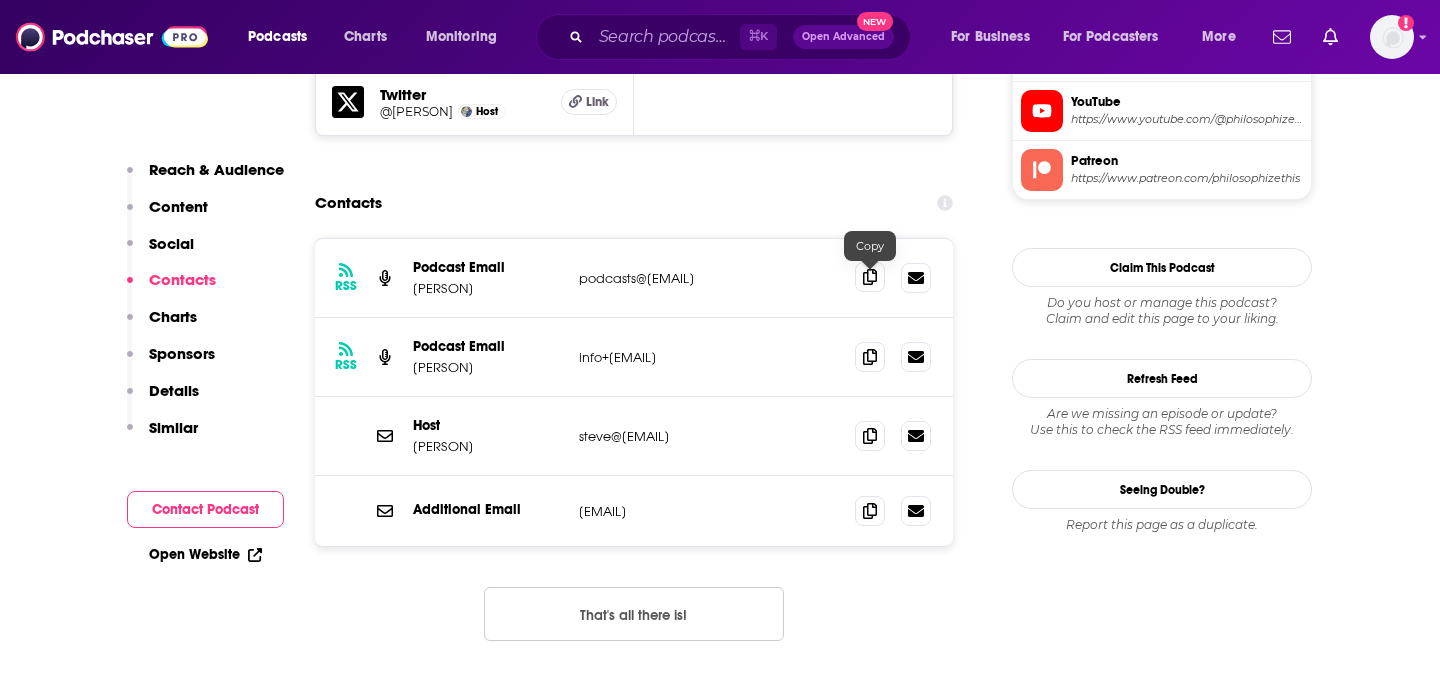 click at bounding box center [870, 277] 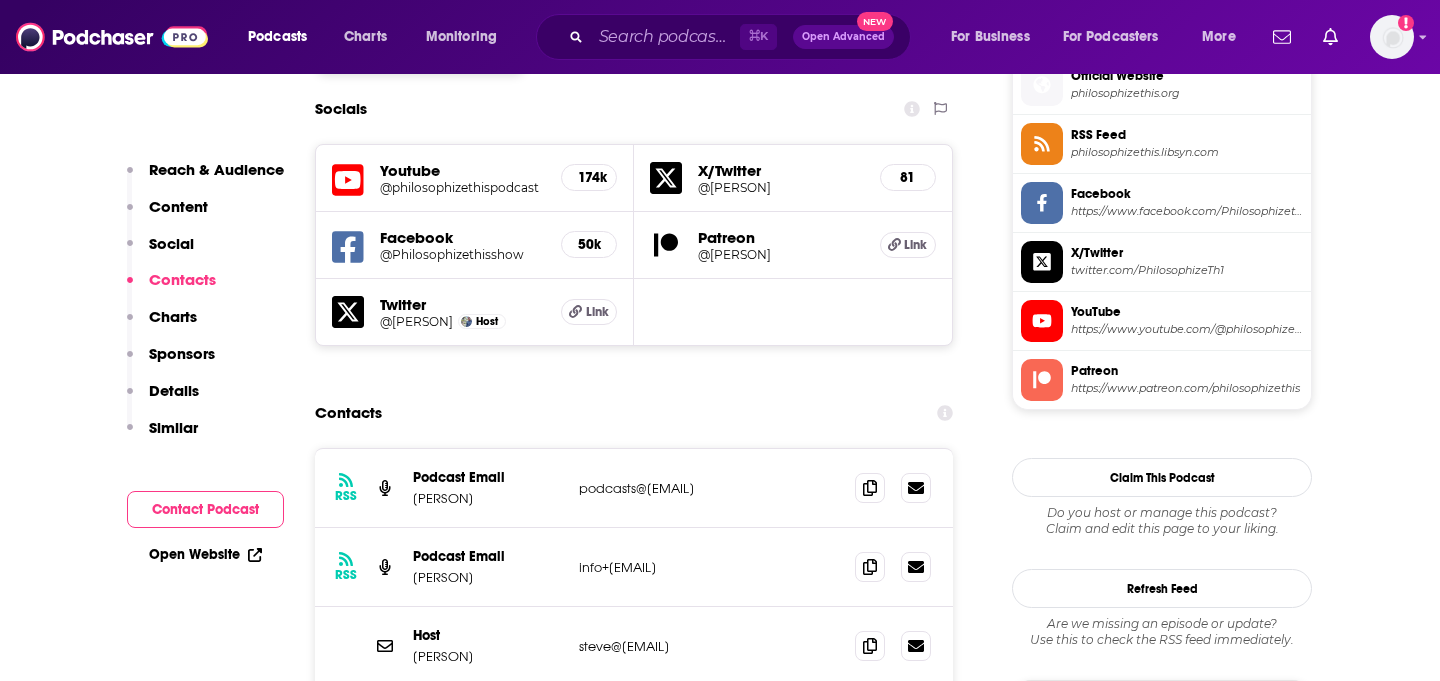scroll, scrollTop: 1600, scrollLeft: 0, axis: vertical 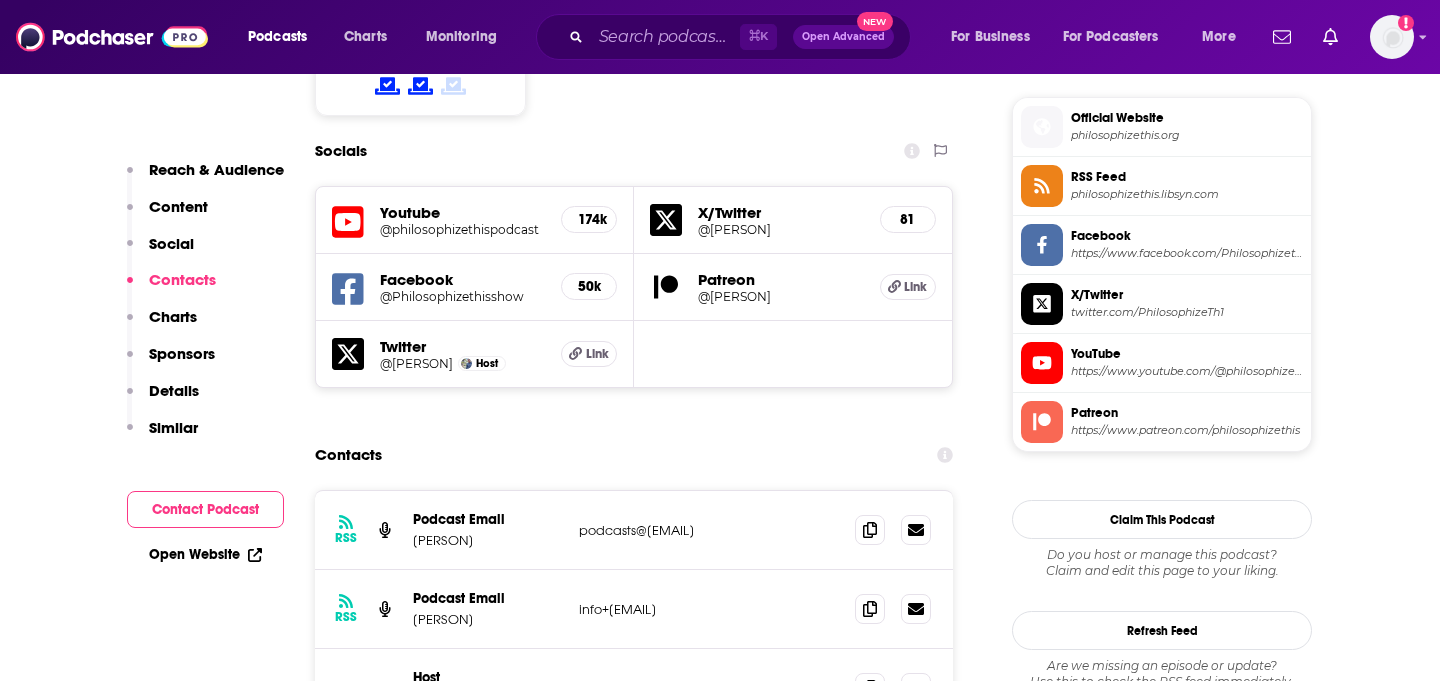 click on "https://www.youtube.com/@philosophizethispodcast" at bounding box center [1187, 371] 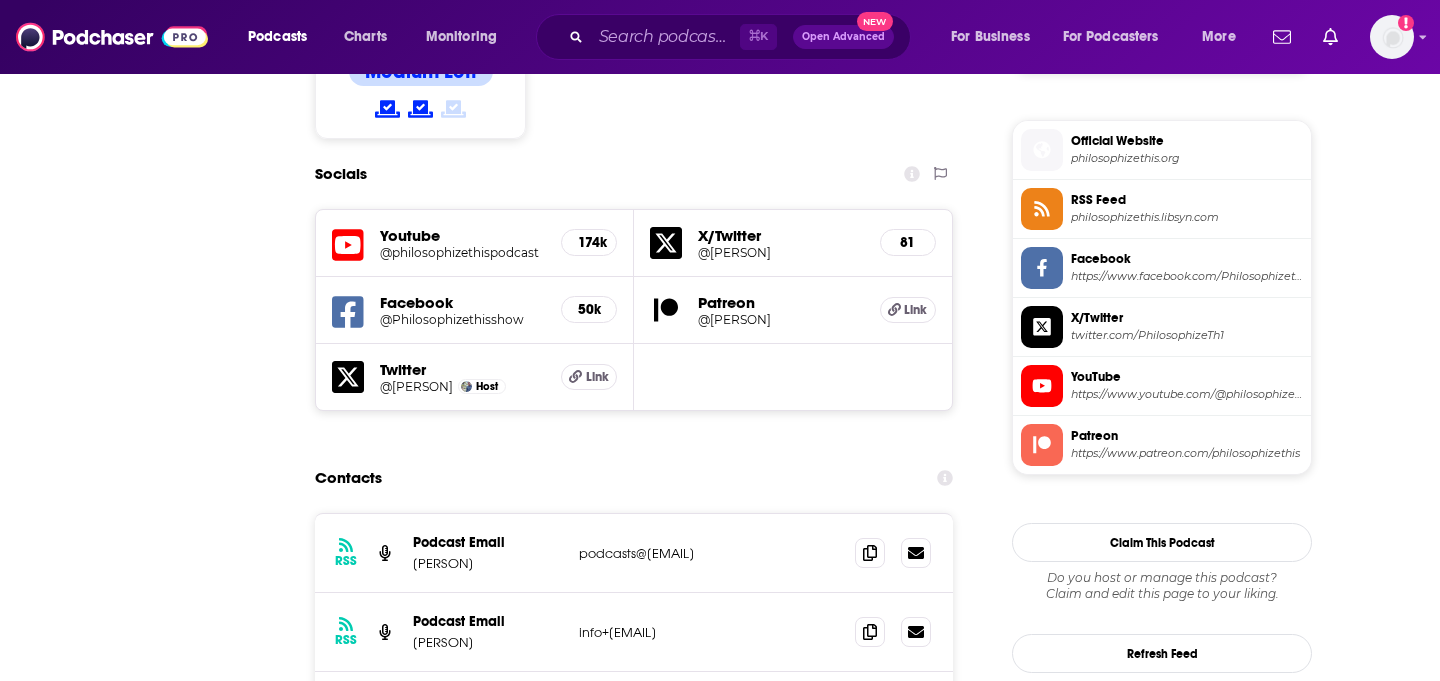 scroll, scrollTop: 0, scrollLeft: 0, axis: both 